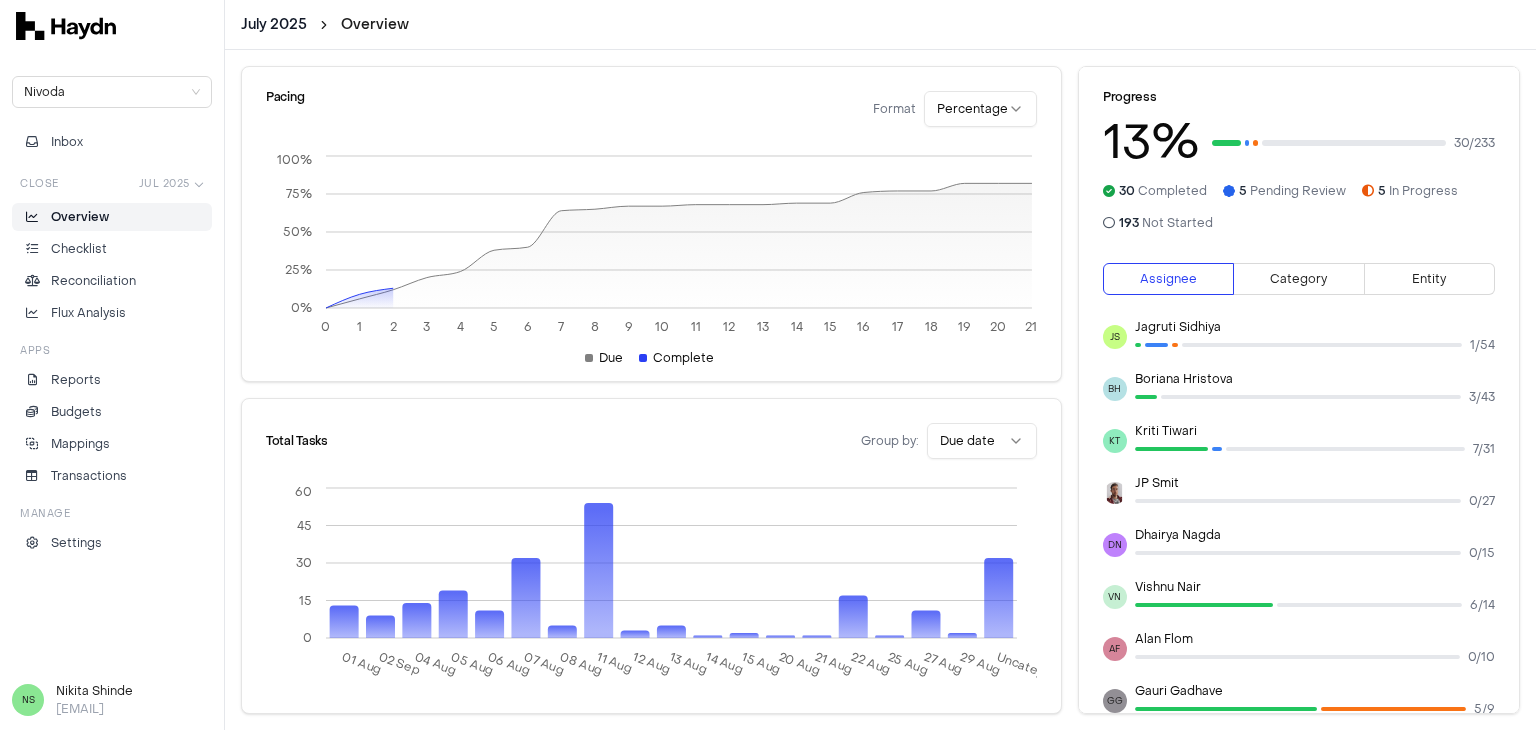 scroll, scrollTop: 0, scrollLeft: 0, axis: both 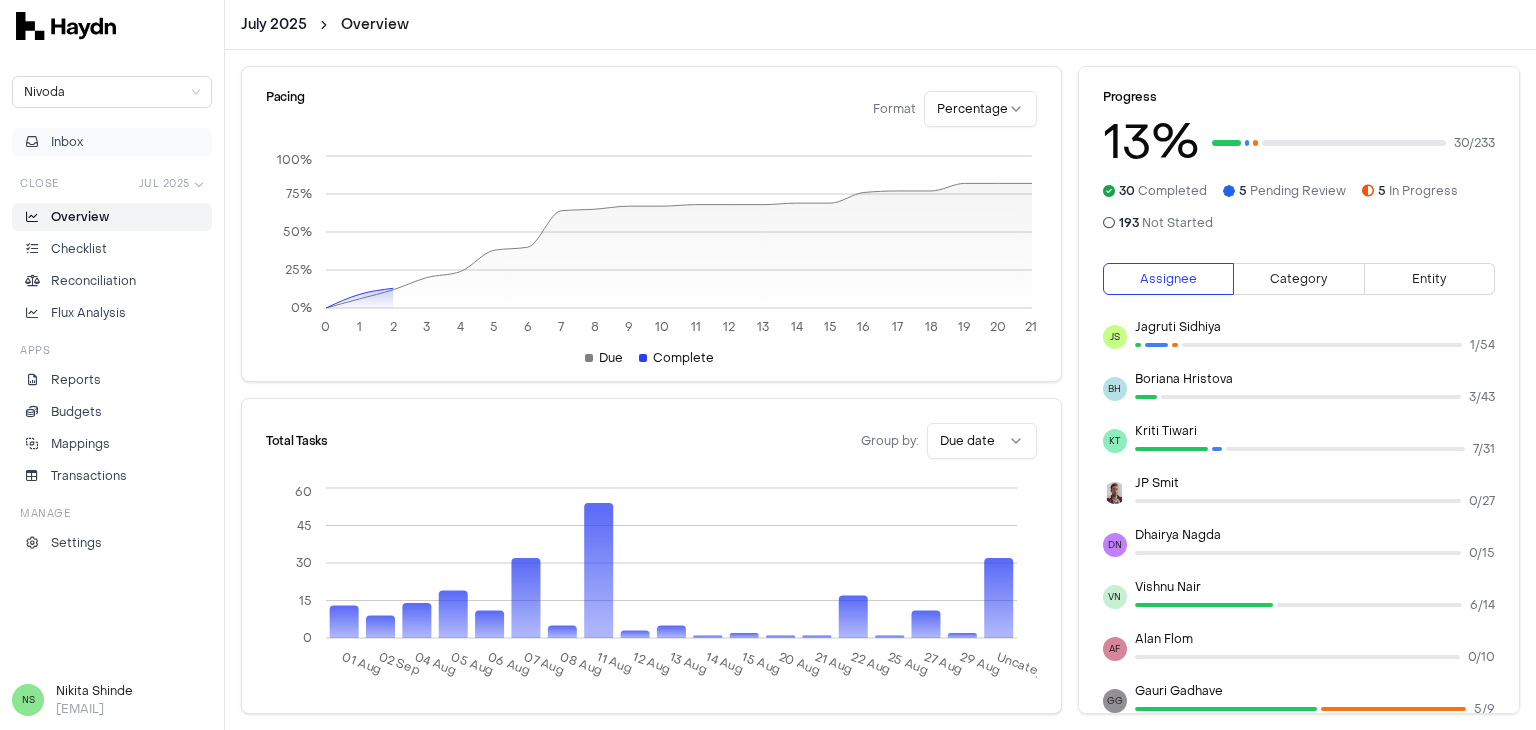 click on "Inbox" at bounding box center [112, 142] 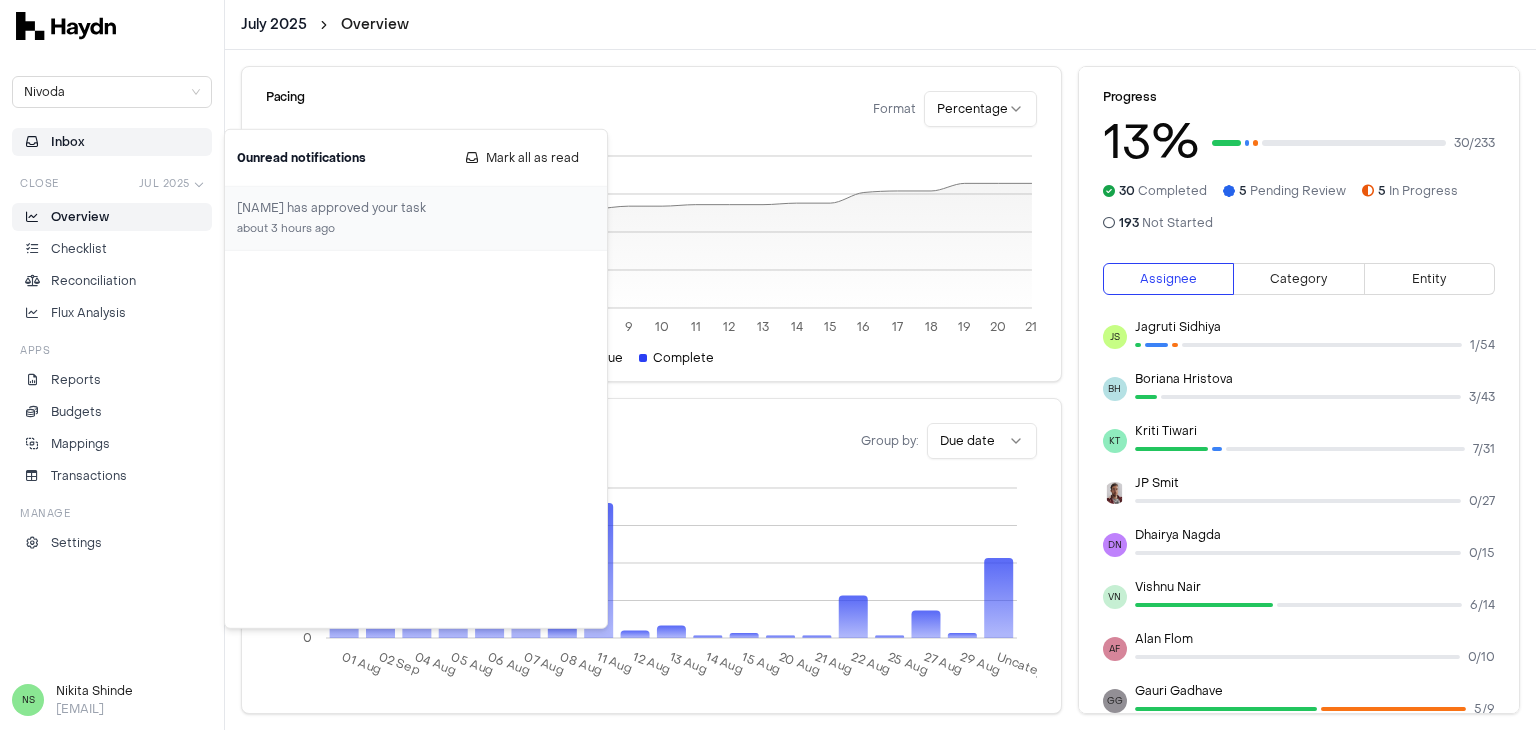 click on "July 2025 Overview" at bounding box center (880, 25) 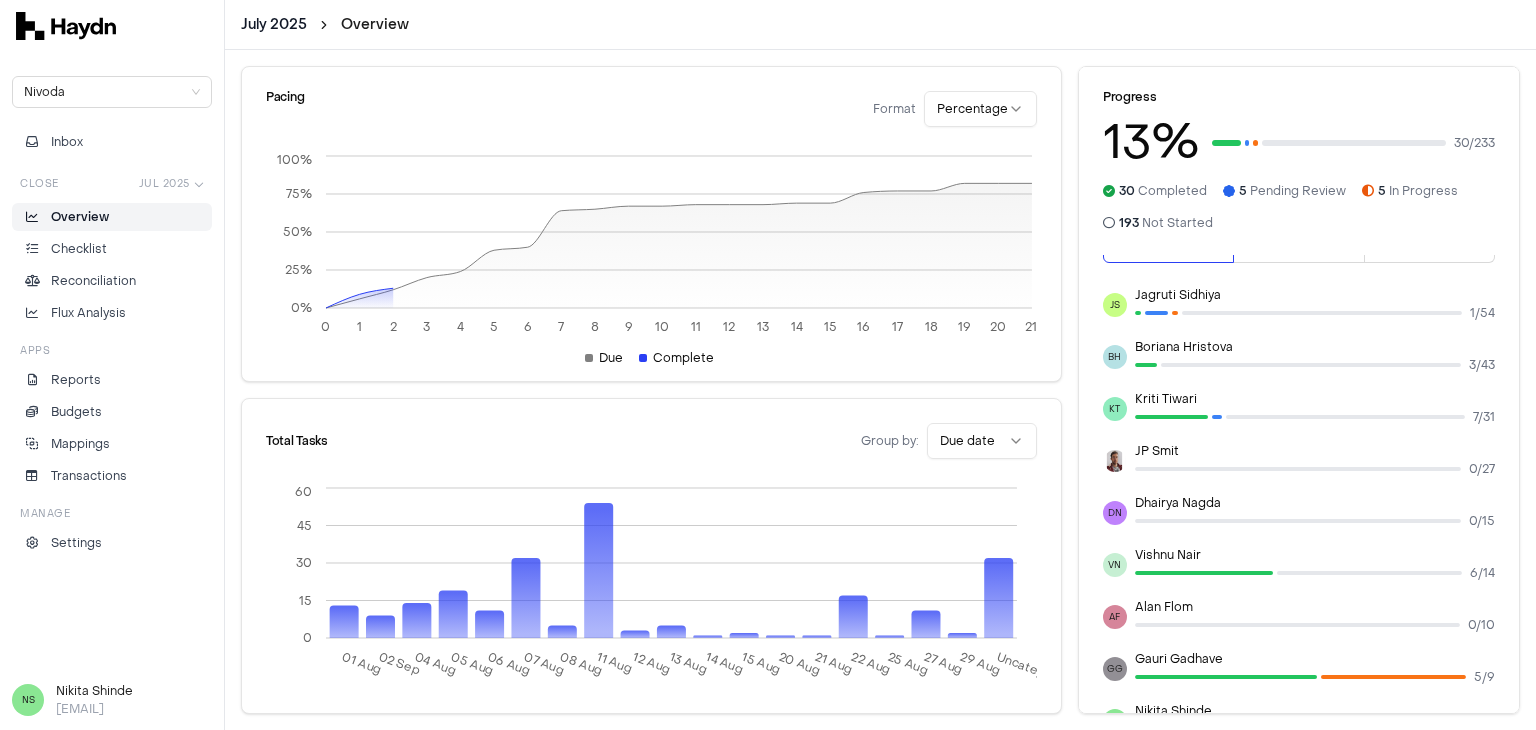 scroll, scrollTop: 0, scrollLeft: 0, axis: both 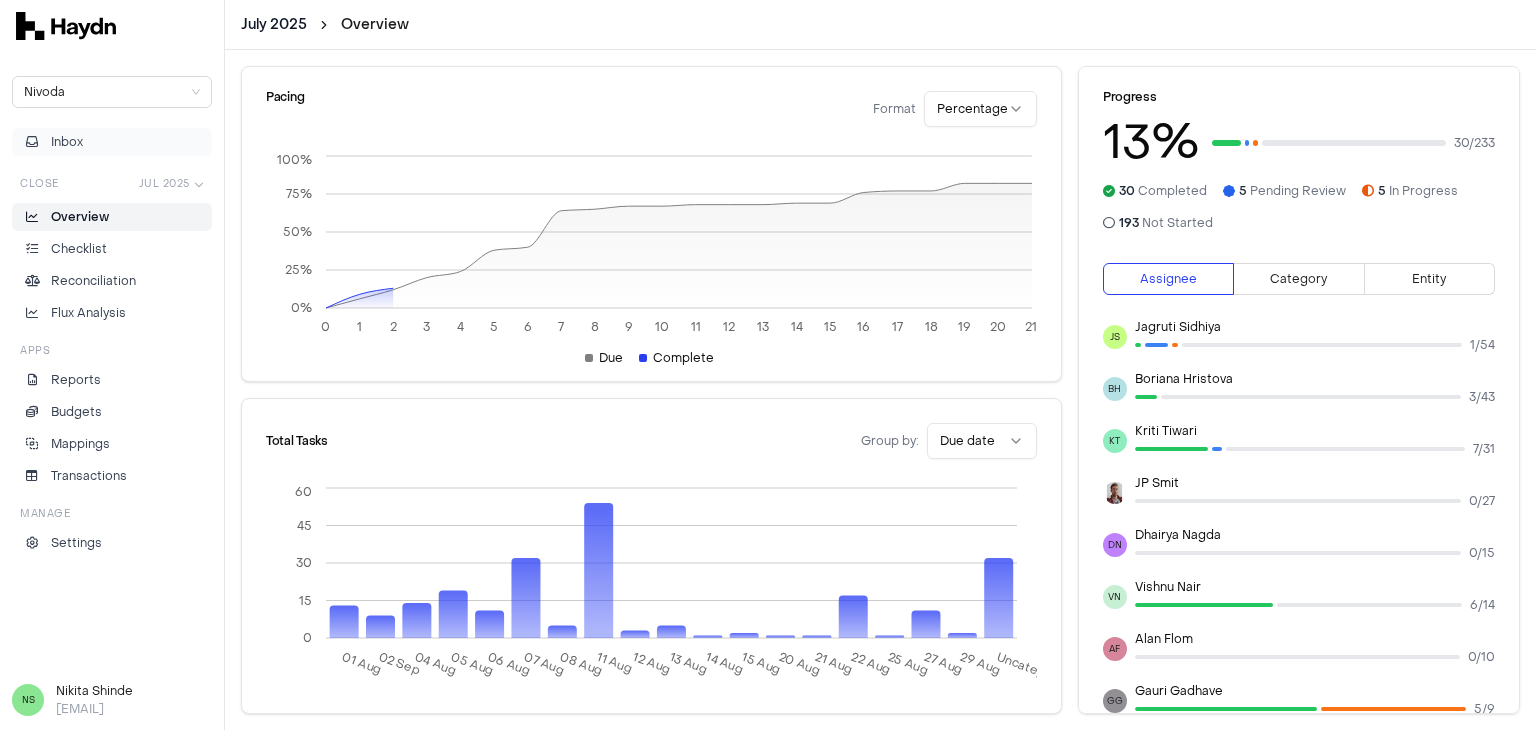 click on "Inbox" at bounding box center (67, 142) 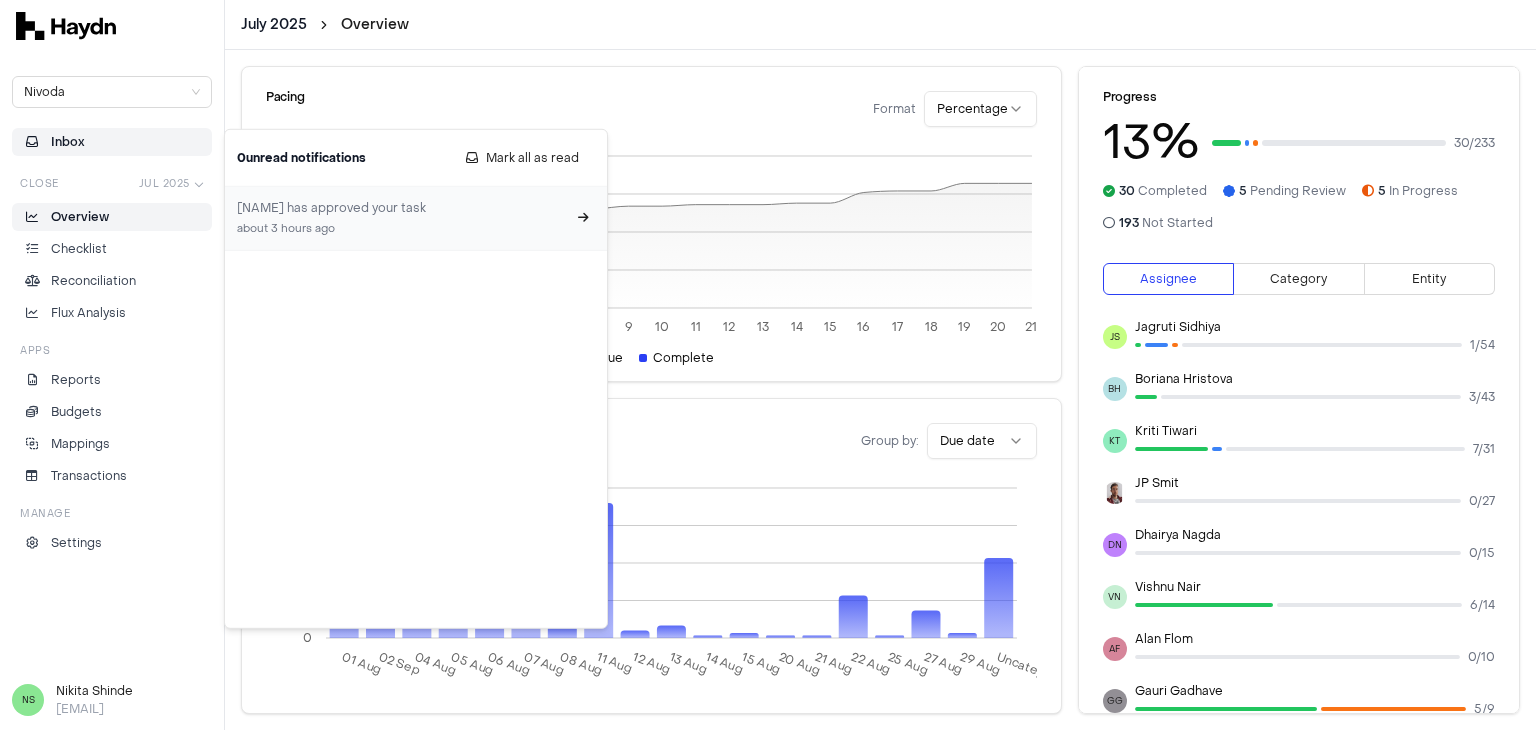 click on "[NAME] has approved your task" at bounding box center [404, 208] 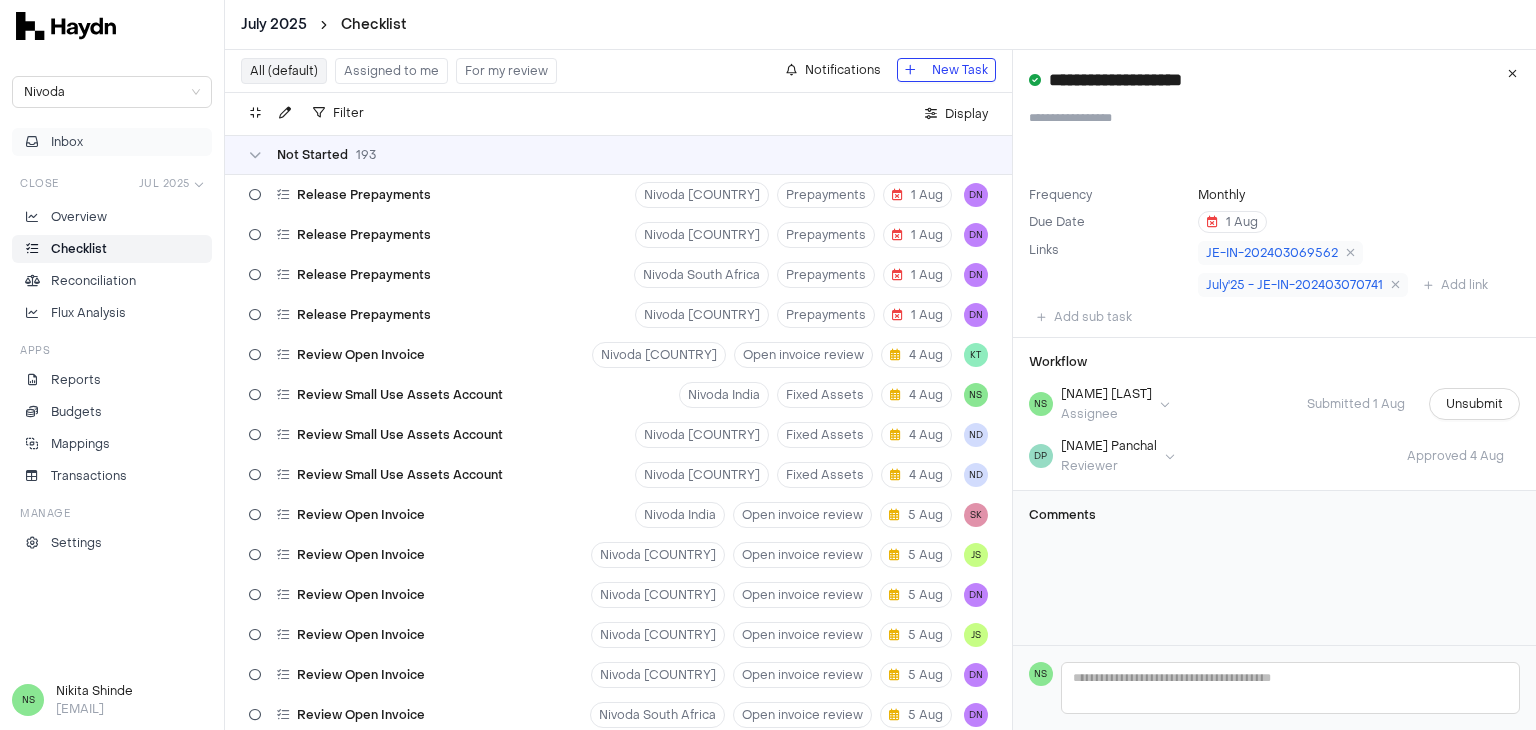 click on "Inbox" at bounding box center [112, 142] 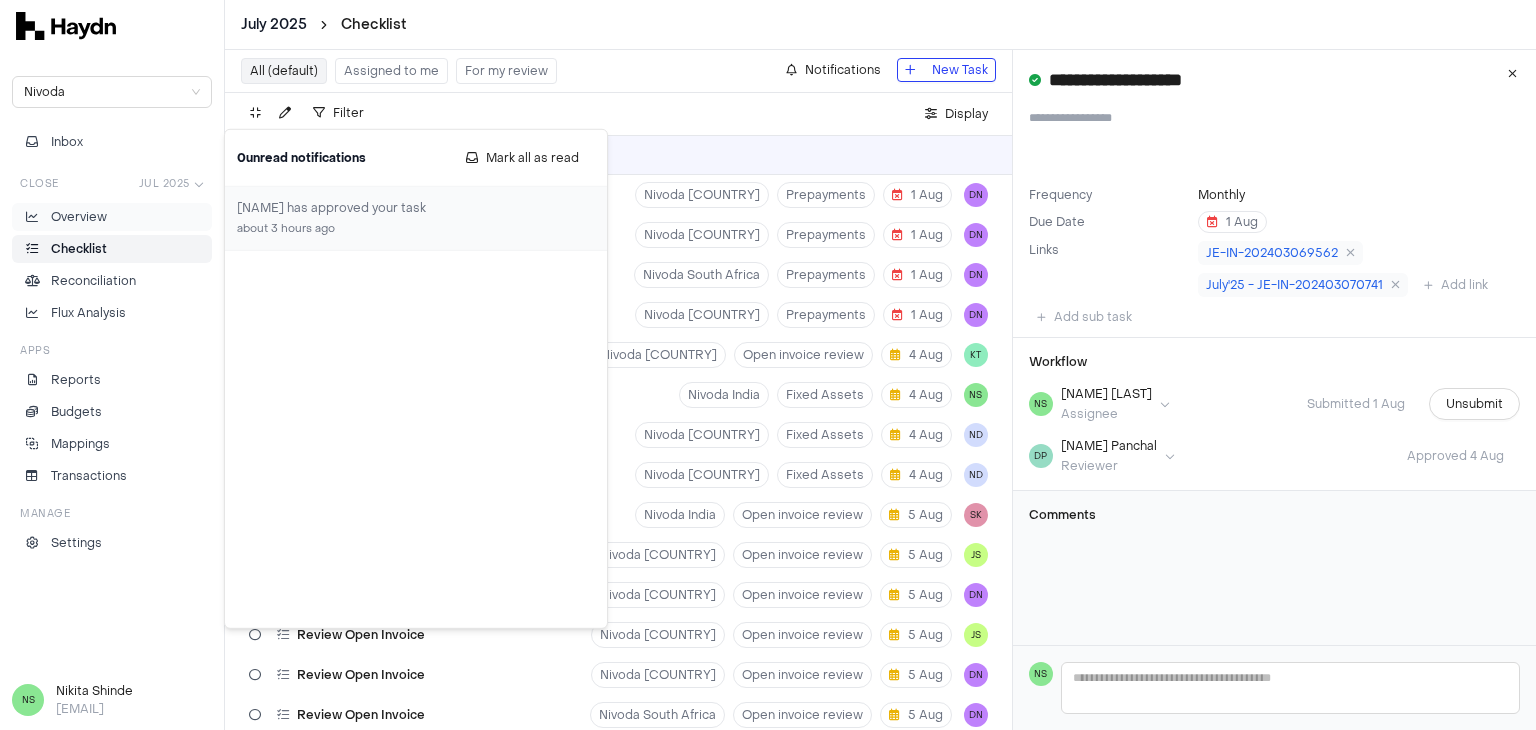 click on "Overview" at bounding box center (112, 217) 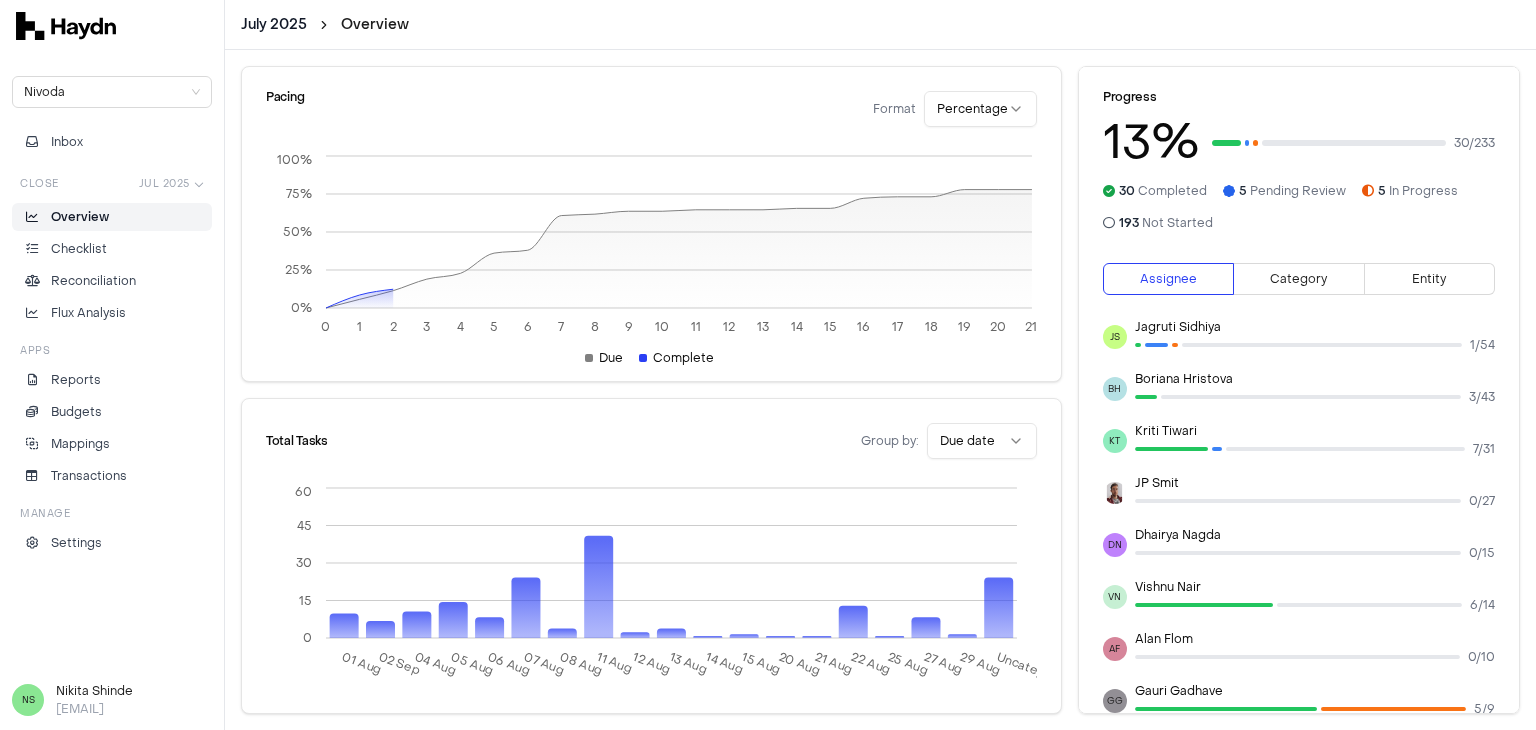 click on "Overview" at bounding box center (80, 217) 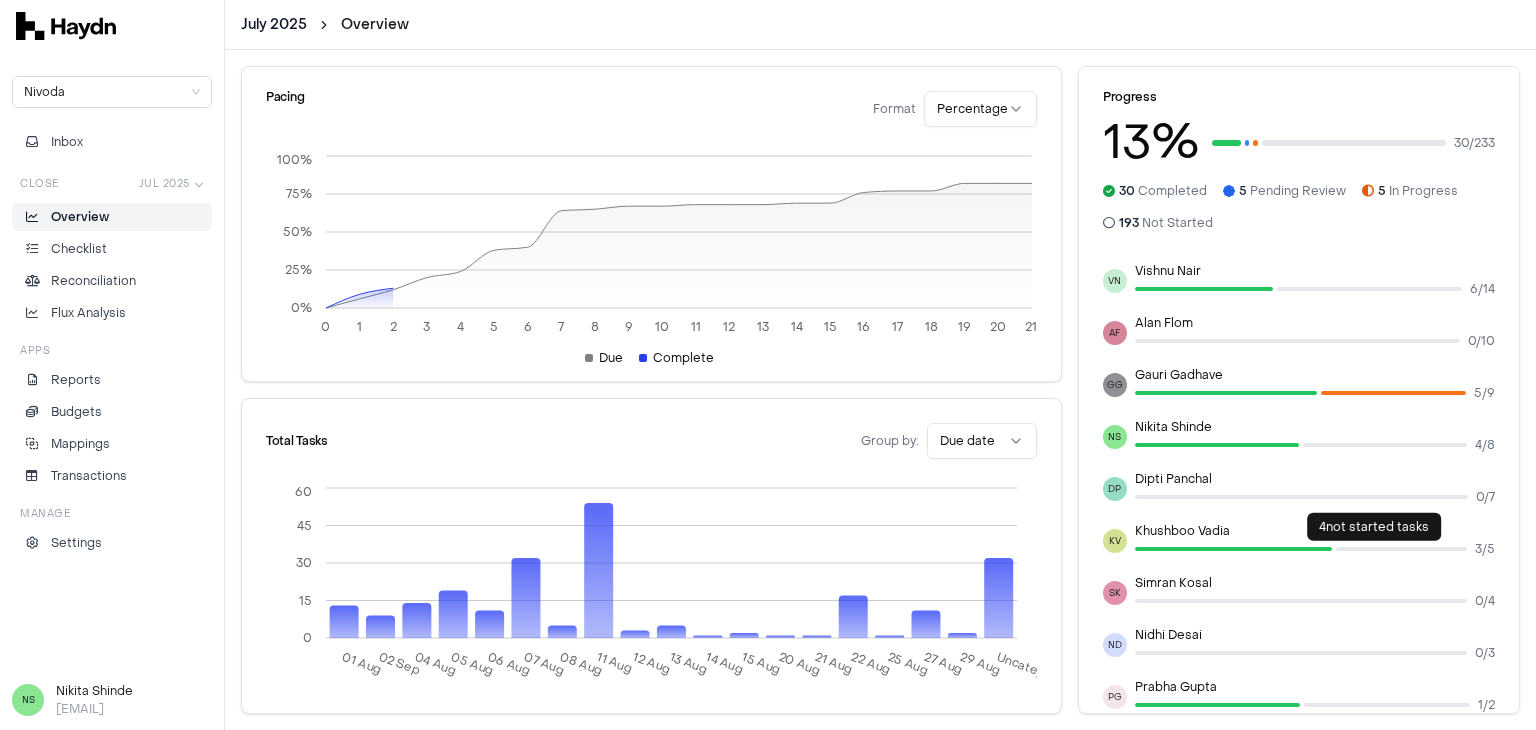 scroll, scrollTop: 193, scrollLeft: 0, axis: vertical 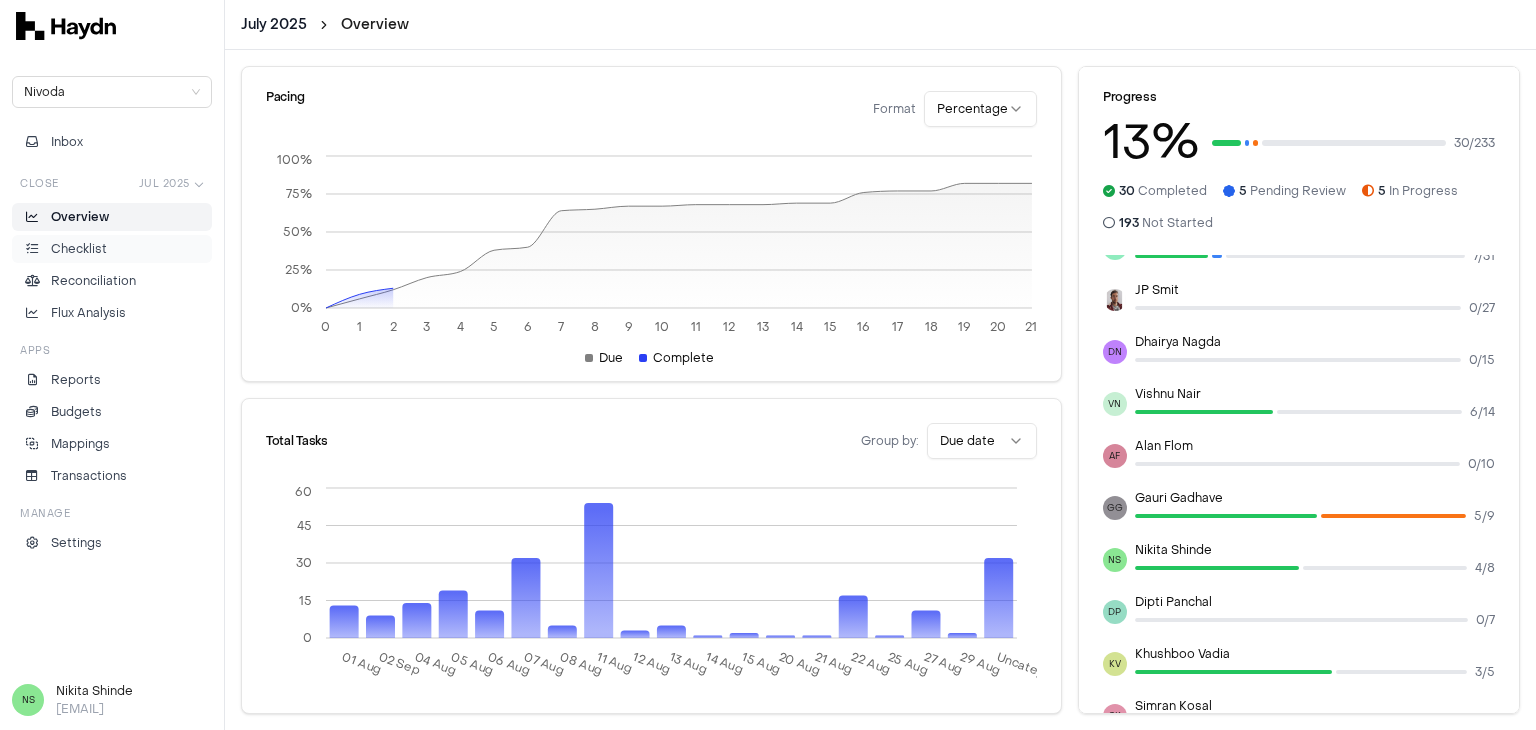 click on "Checklist" at bounding box center (112, 249) 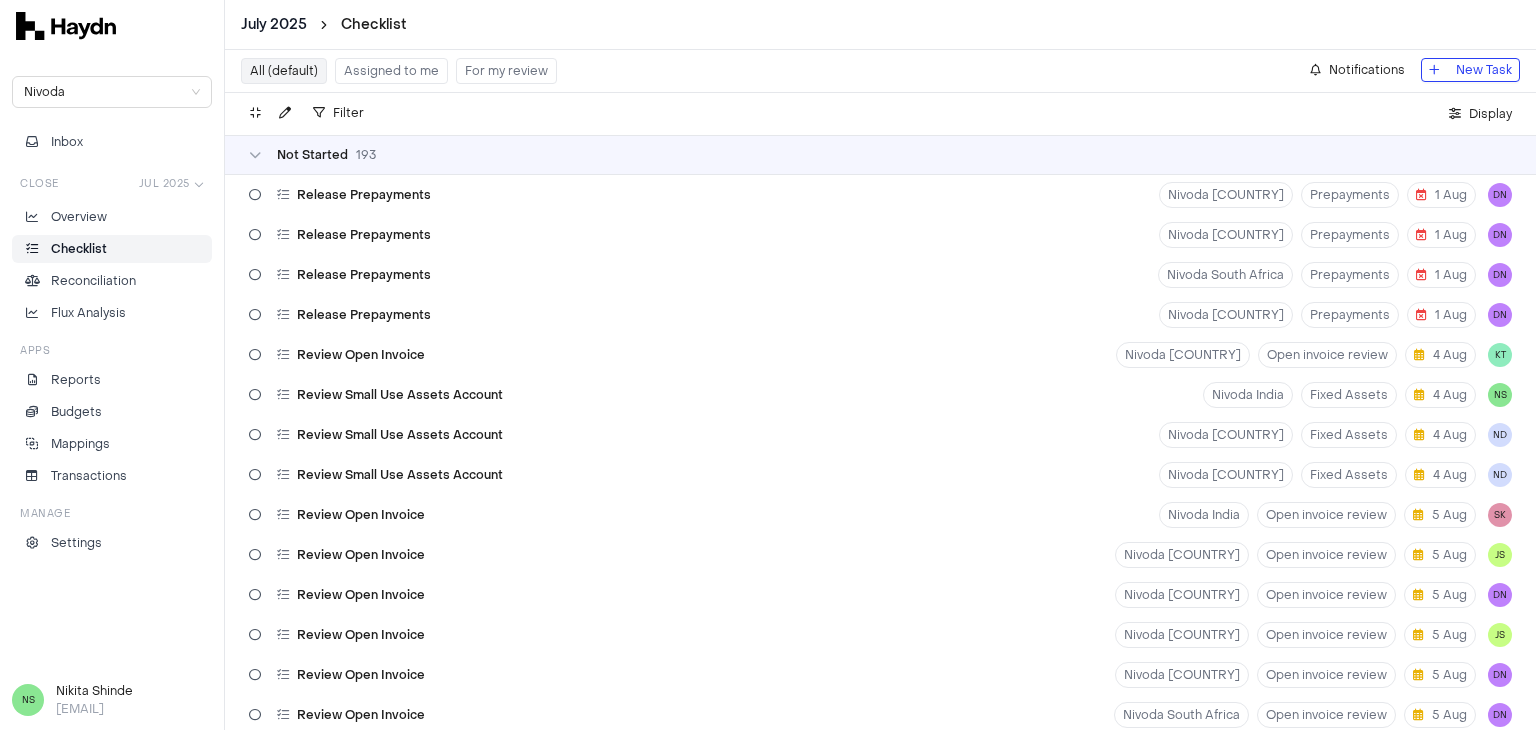 click on "Assigned to me" at bounding box center [391, 71] 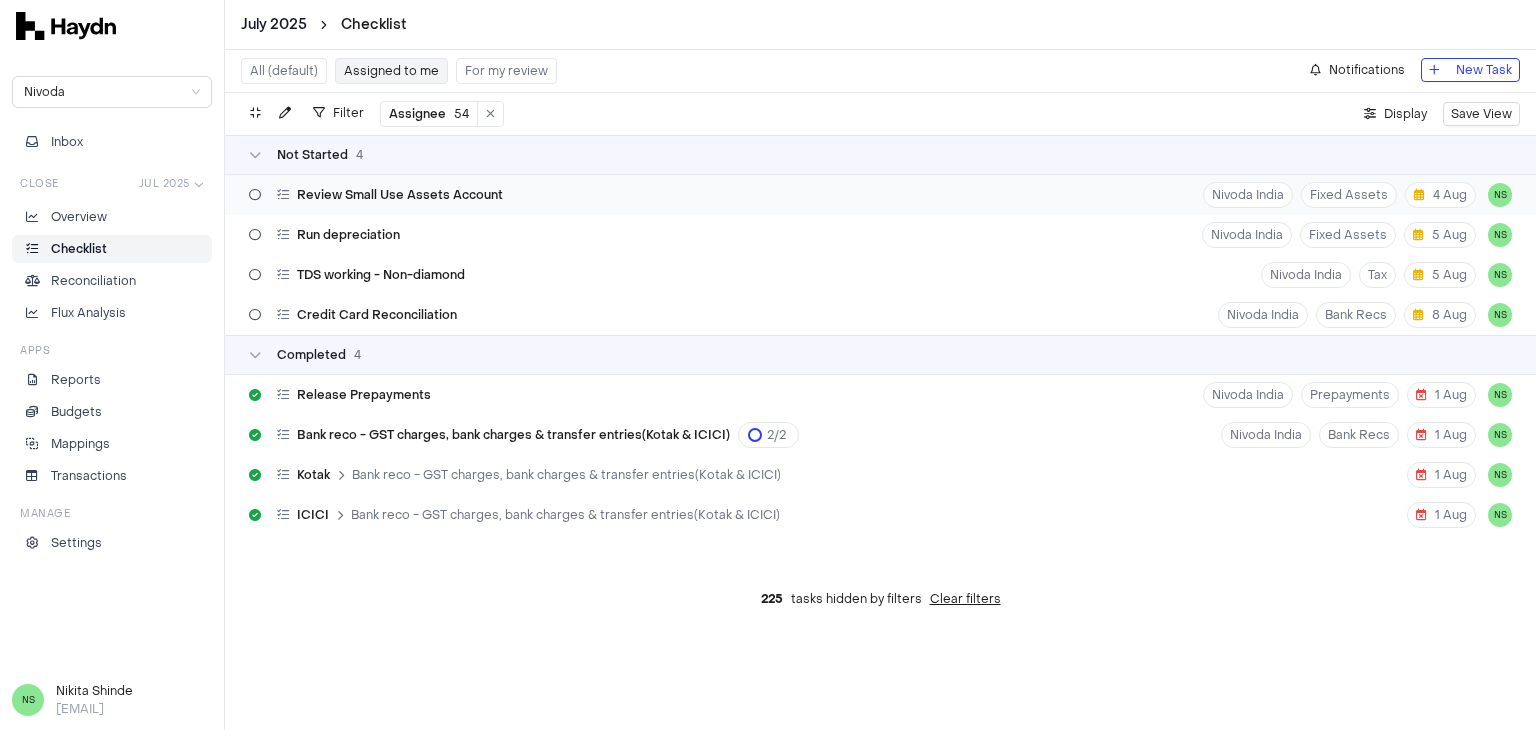 click on "Review Small Use Assets Account" at bounding box center [400, 195] 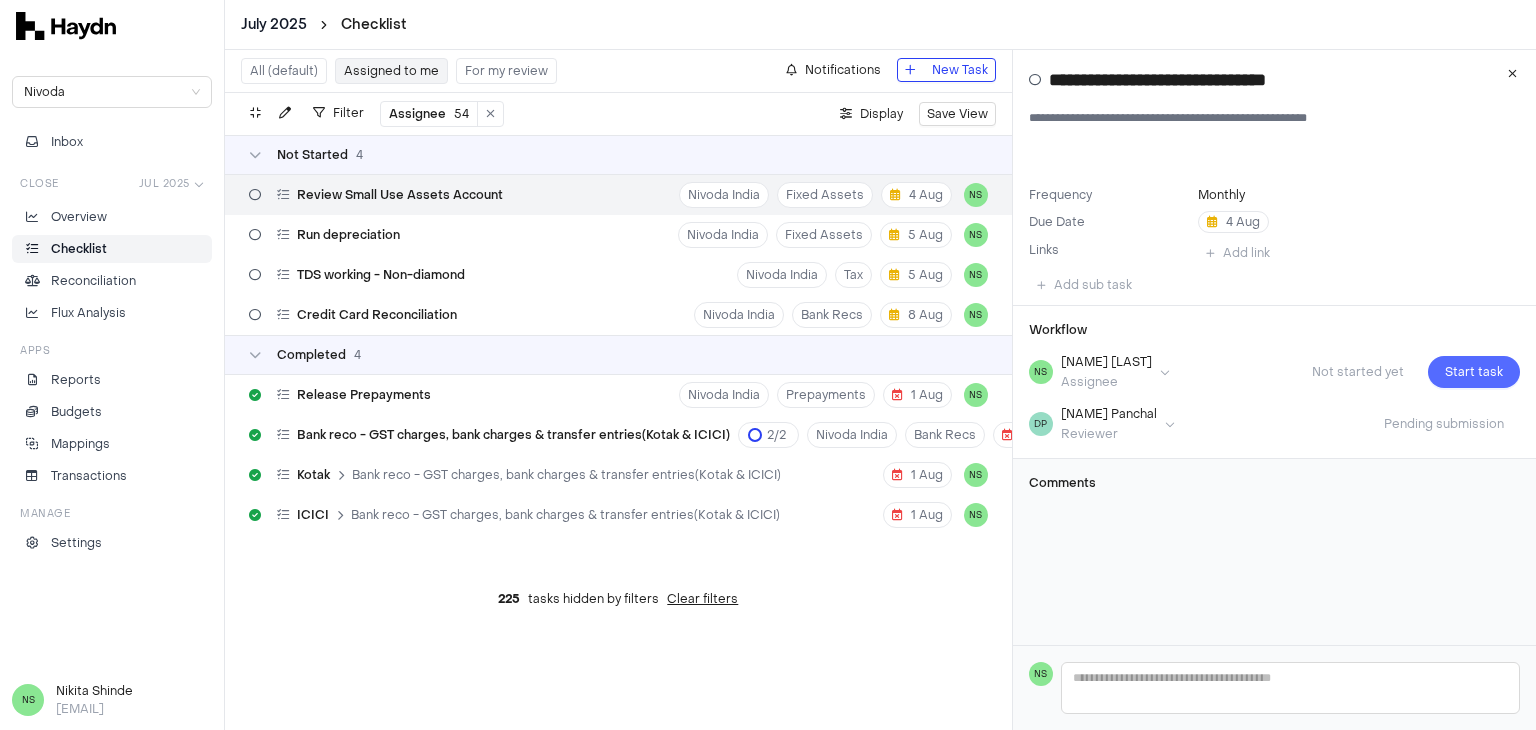 click on "Start task" at bounding box center [1474, 372] 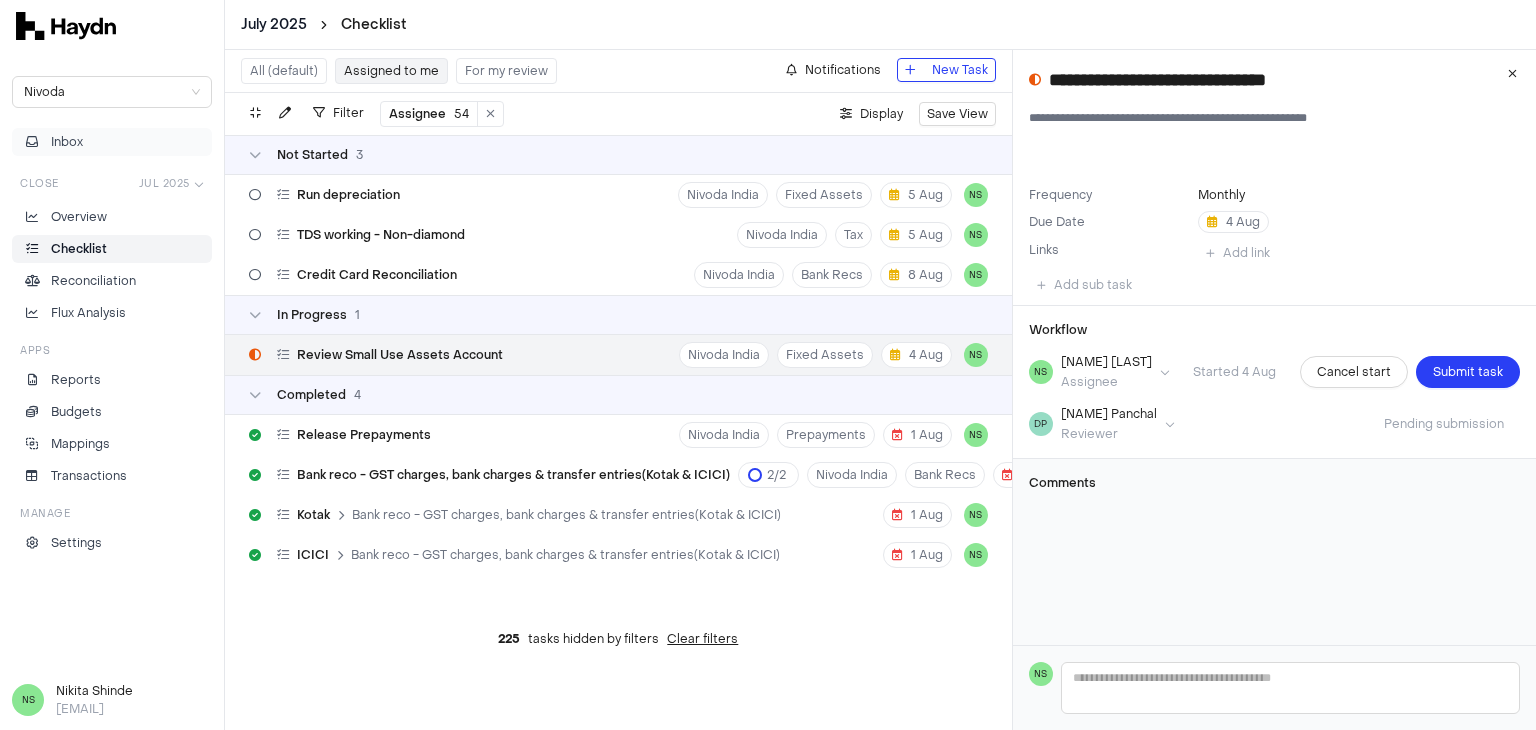 click on "Inbox" at bounding box center [112, 142] 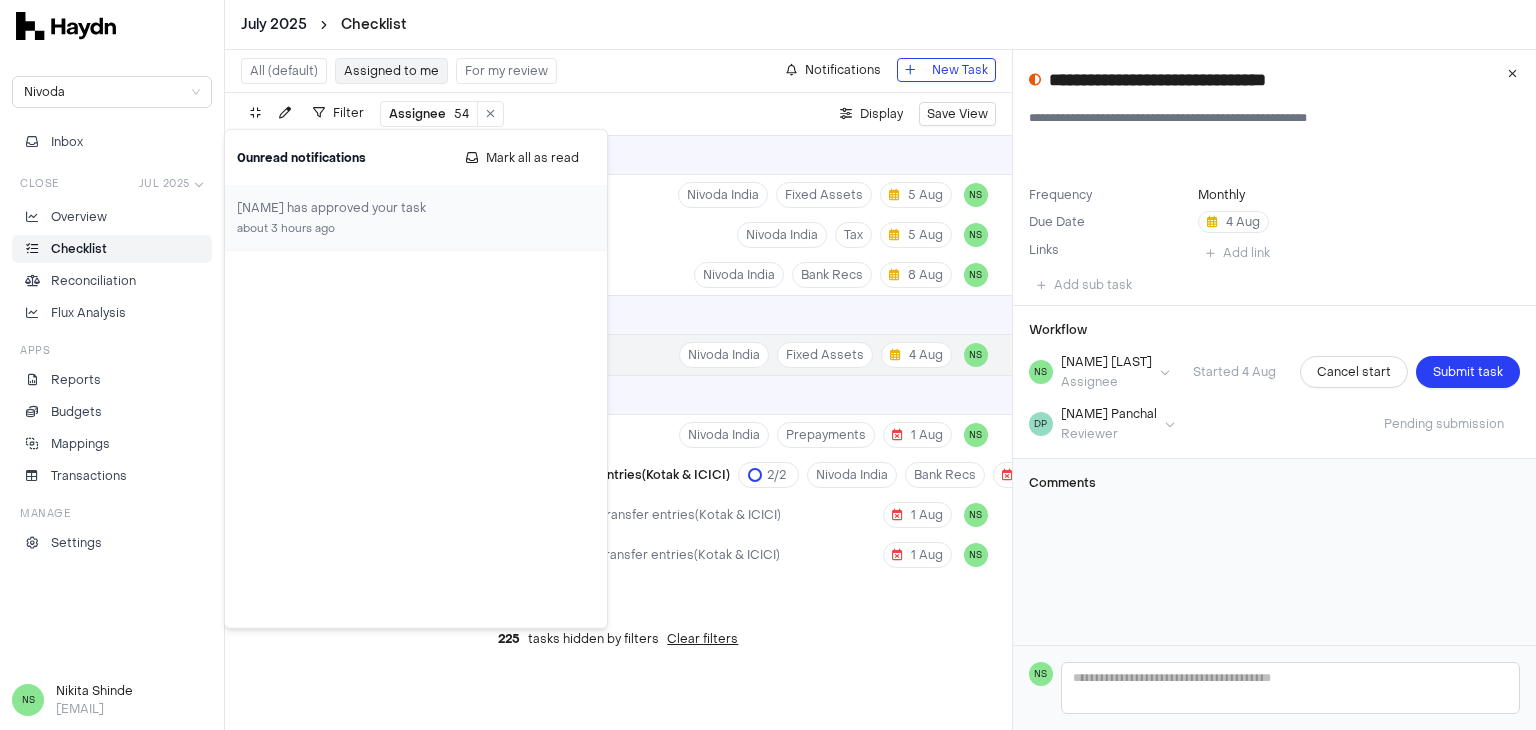 click on "Frequency Monthly Due Date 4 Aug Links Add link Add sub task Workflow NS [NAME] [LAST] Assignee Started 4 Aug Cancel start Submit task DP [NAME] Reviewer Pending submission Comments" at bounding box center (1274, 348) 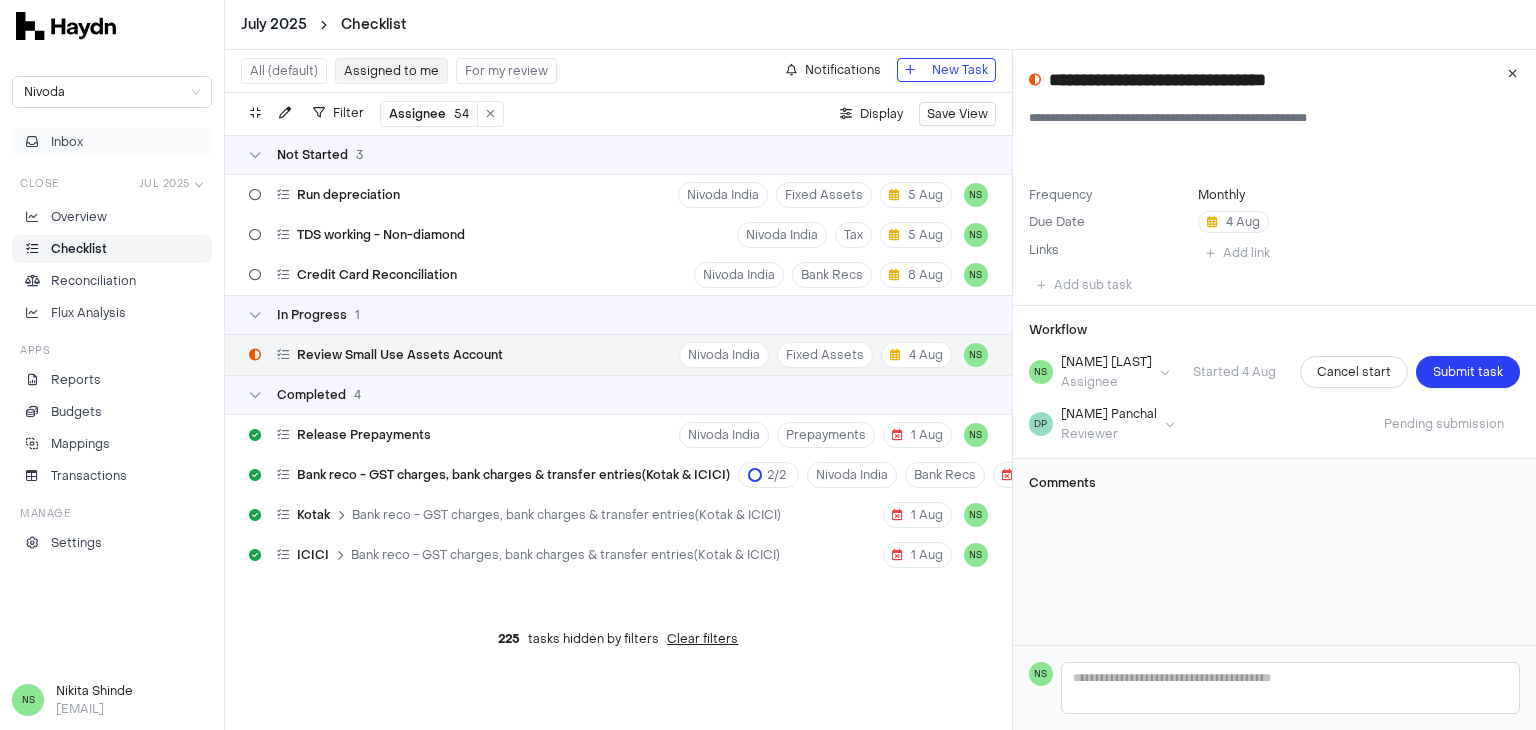 click on "Inbox" at bounding box center [112, 142] 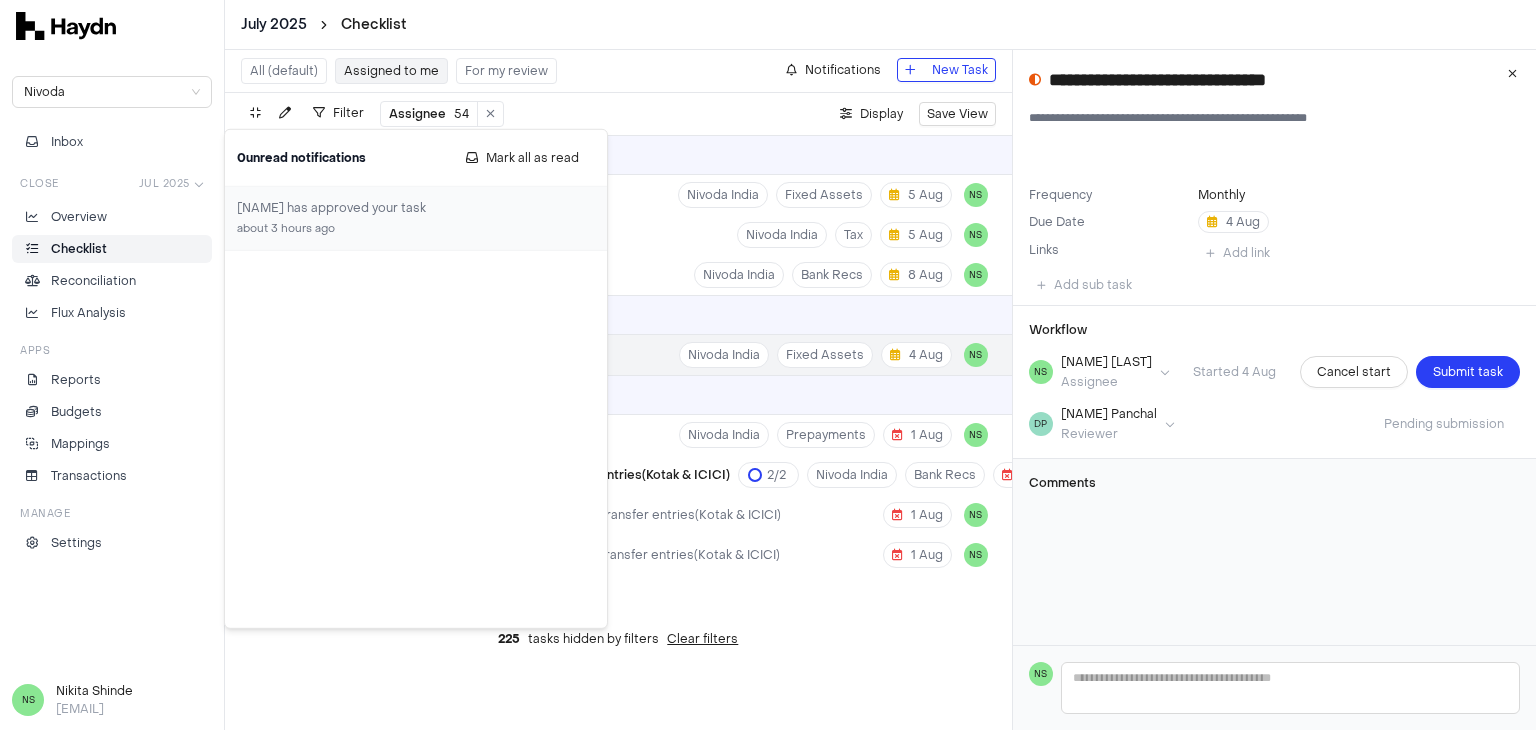 click on "Frequency Monthly Due Date 4 Aug Links Add link Add sub task Workflow NS [NAME] [LAST] Assignee Started 4 Aug Cancel start Submit task DP [NAME] Reviewer Pending submission Comments" at bounding box center [1274, 348] 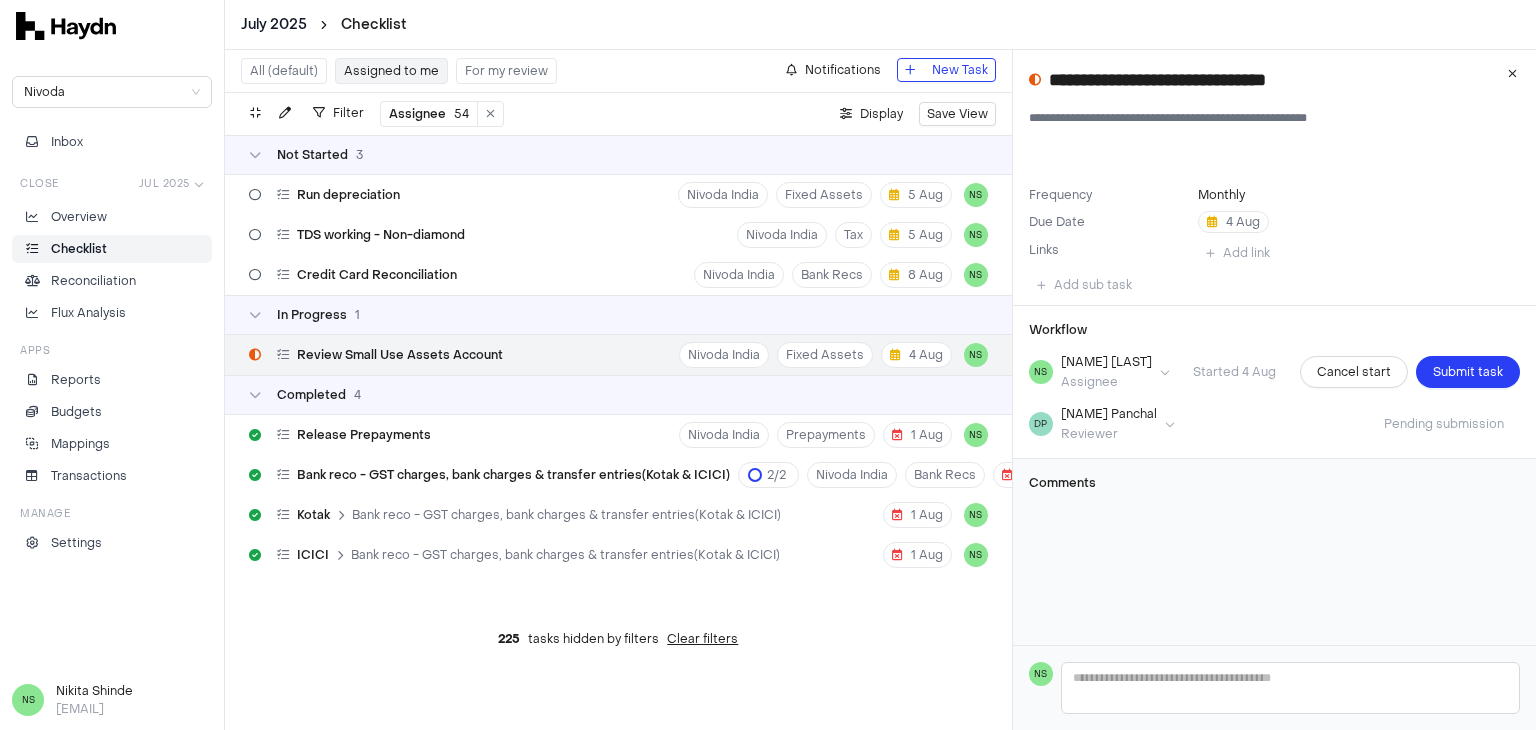 click on "Nivoda Inbox Close Jul 2025 Overview Checklist Reconciliation Flux Analysis Apps Reports Budgets Mappings Transactions Manage Settings" at bounding box center [112, 361] 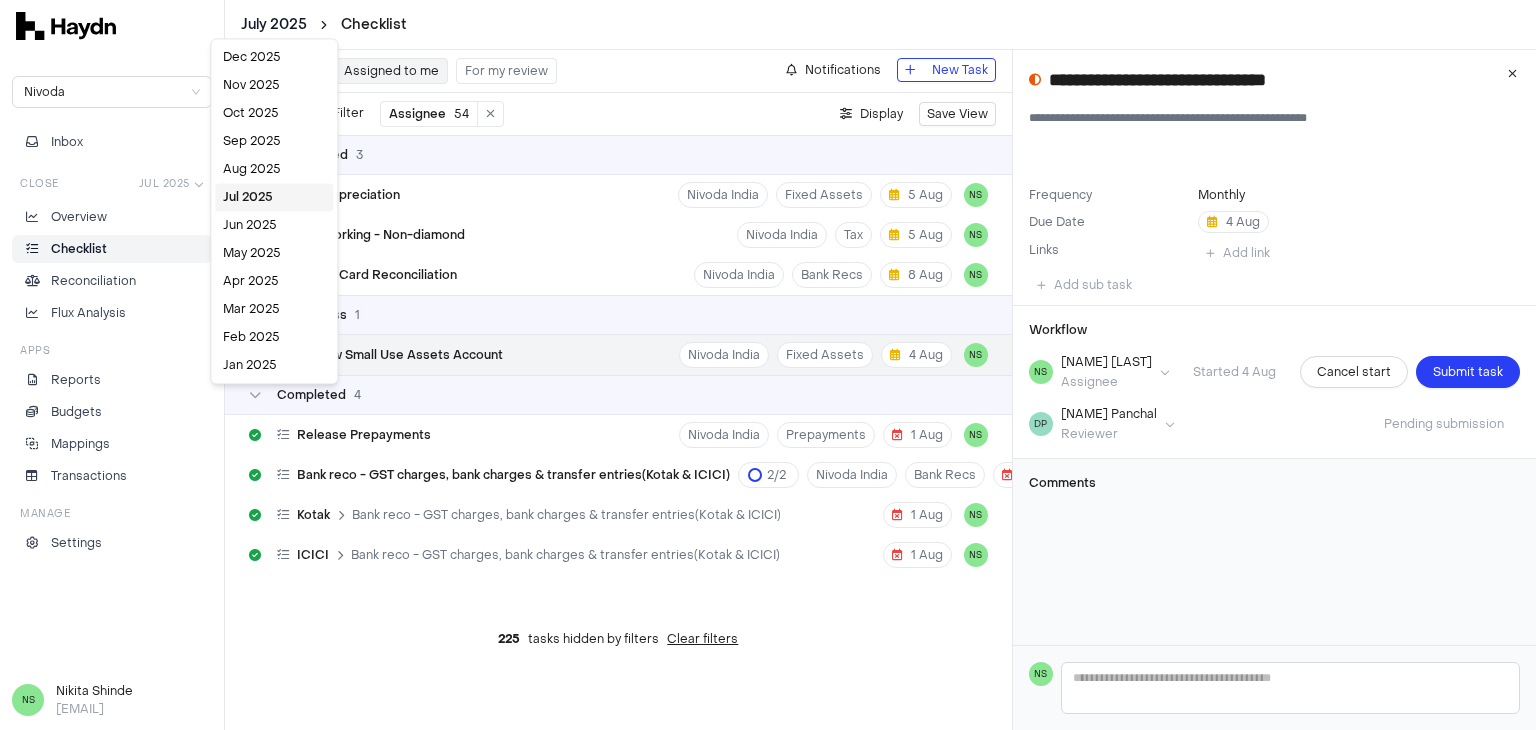 click on "**********" at bounding box center [768, 365] 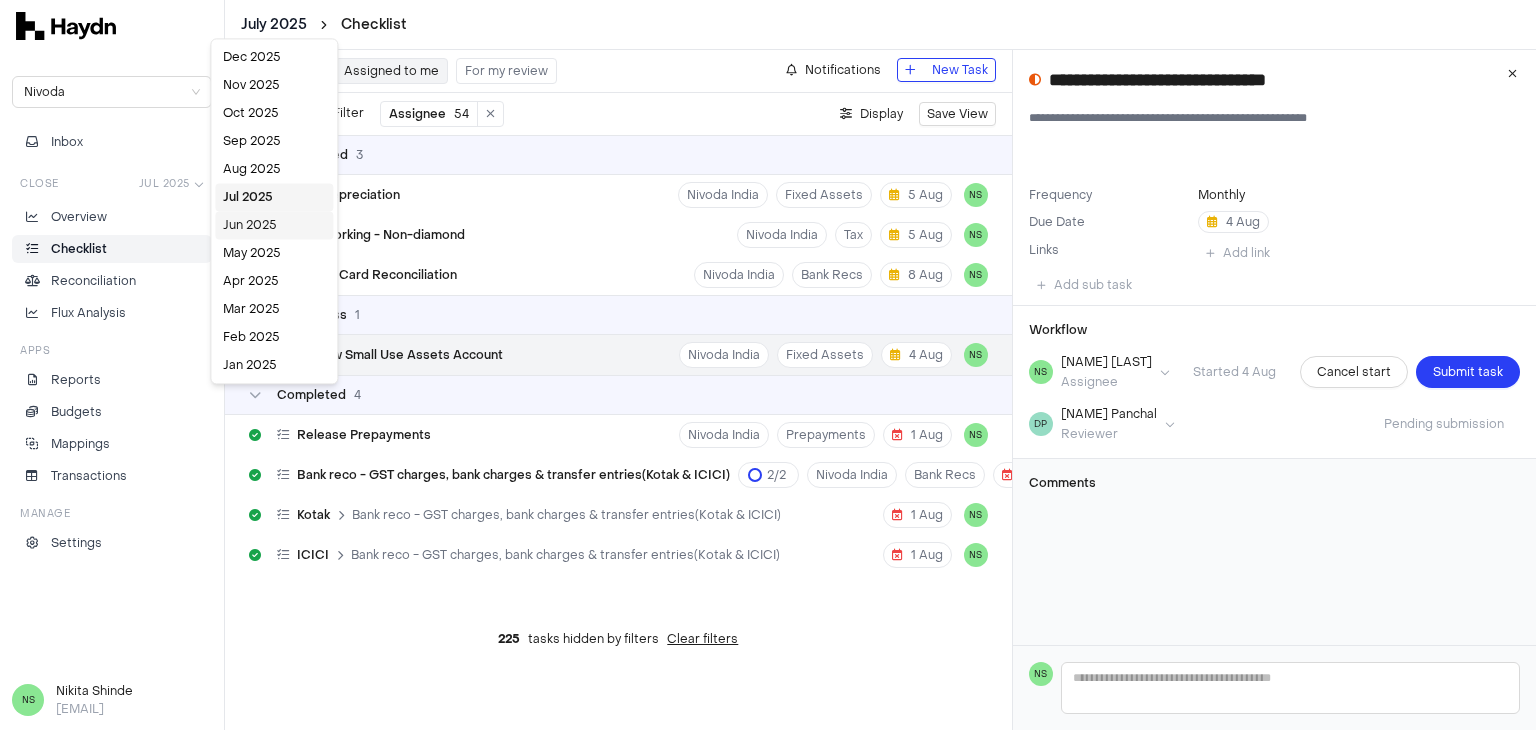 click on "Jun 2025" at bounding box center [274, 225] 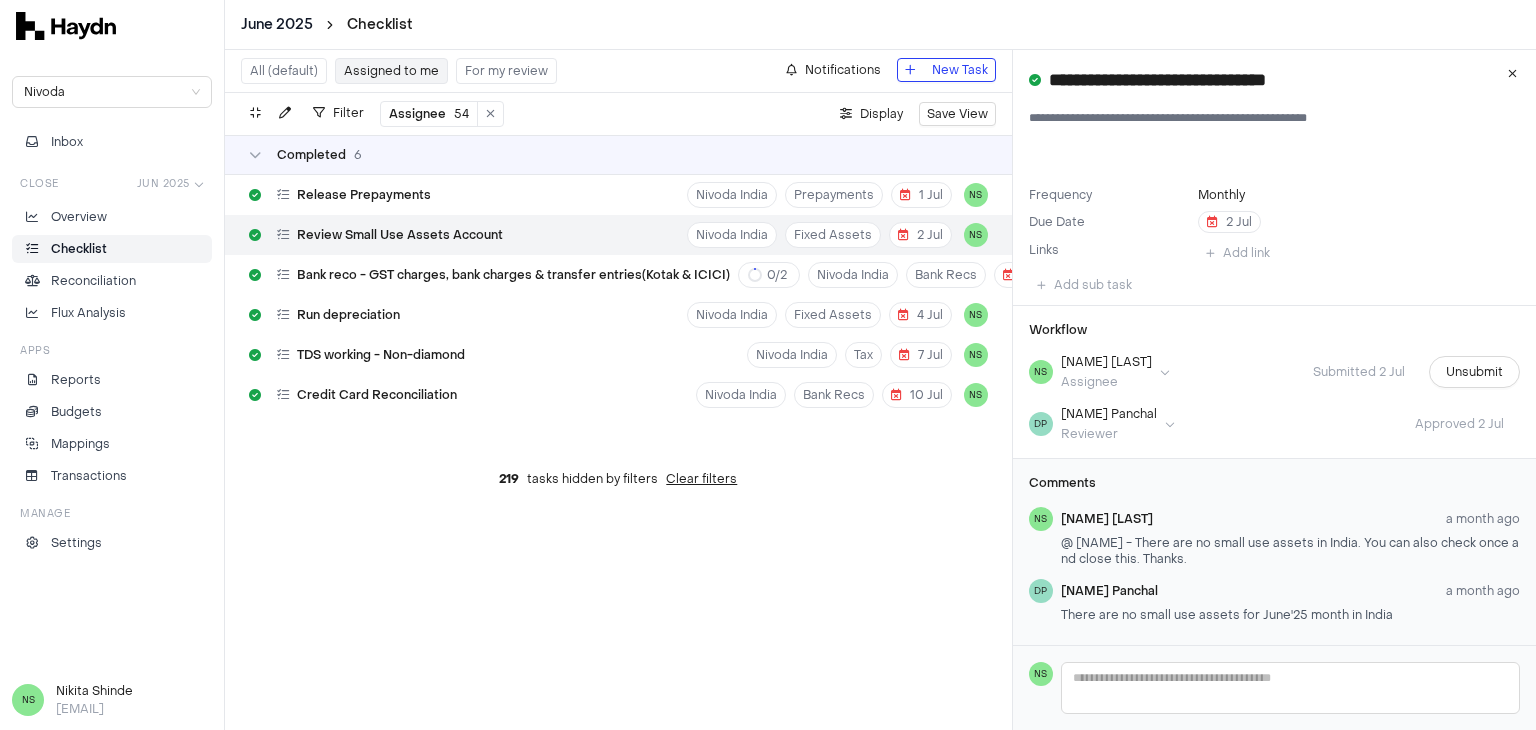drag, startPoint x: 1059, startPoint y: 537, endPoint x: 1227, endPoint y: 553, distance: 168.76018 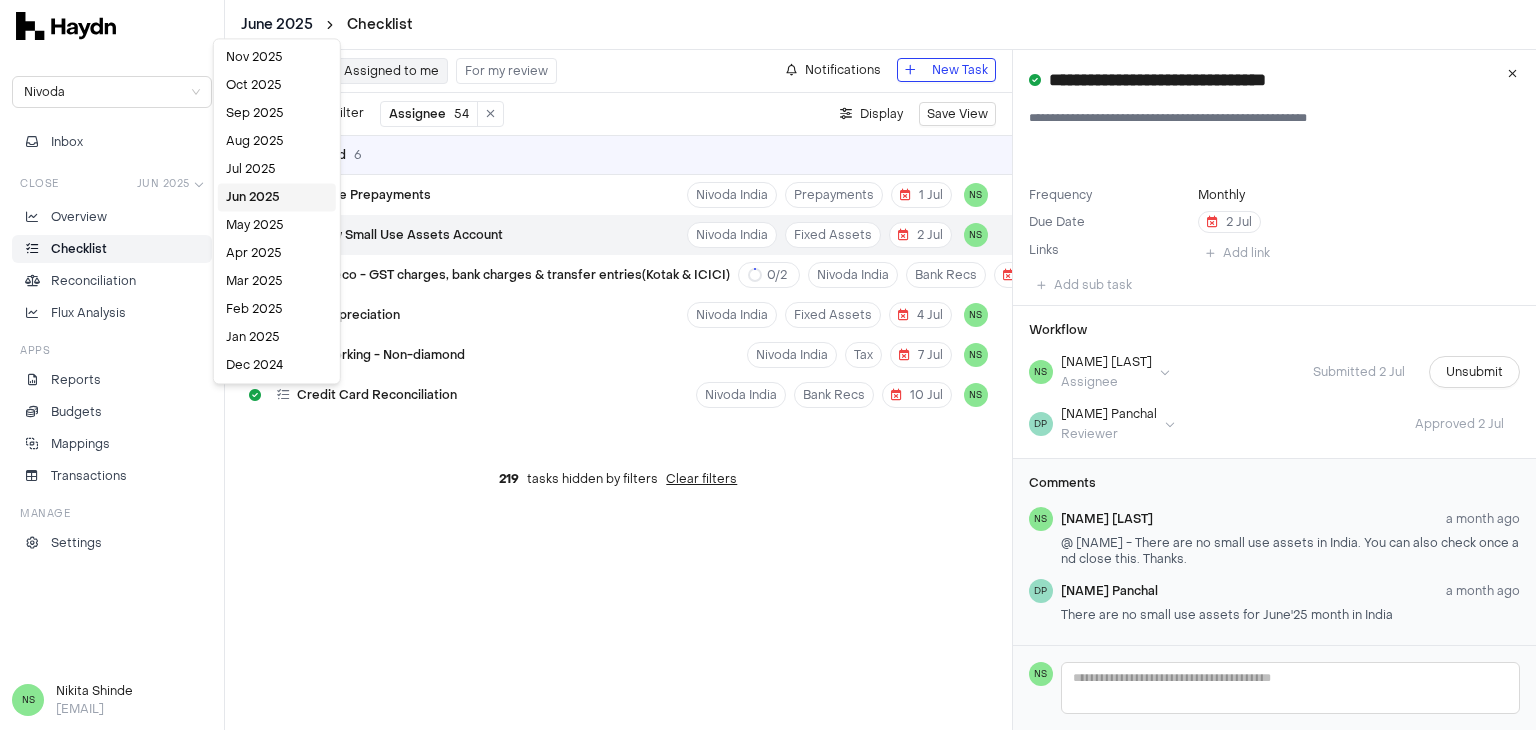 click on "**********" at bounding box center [768, 365] 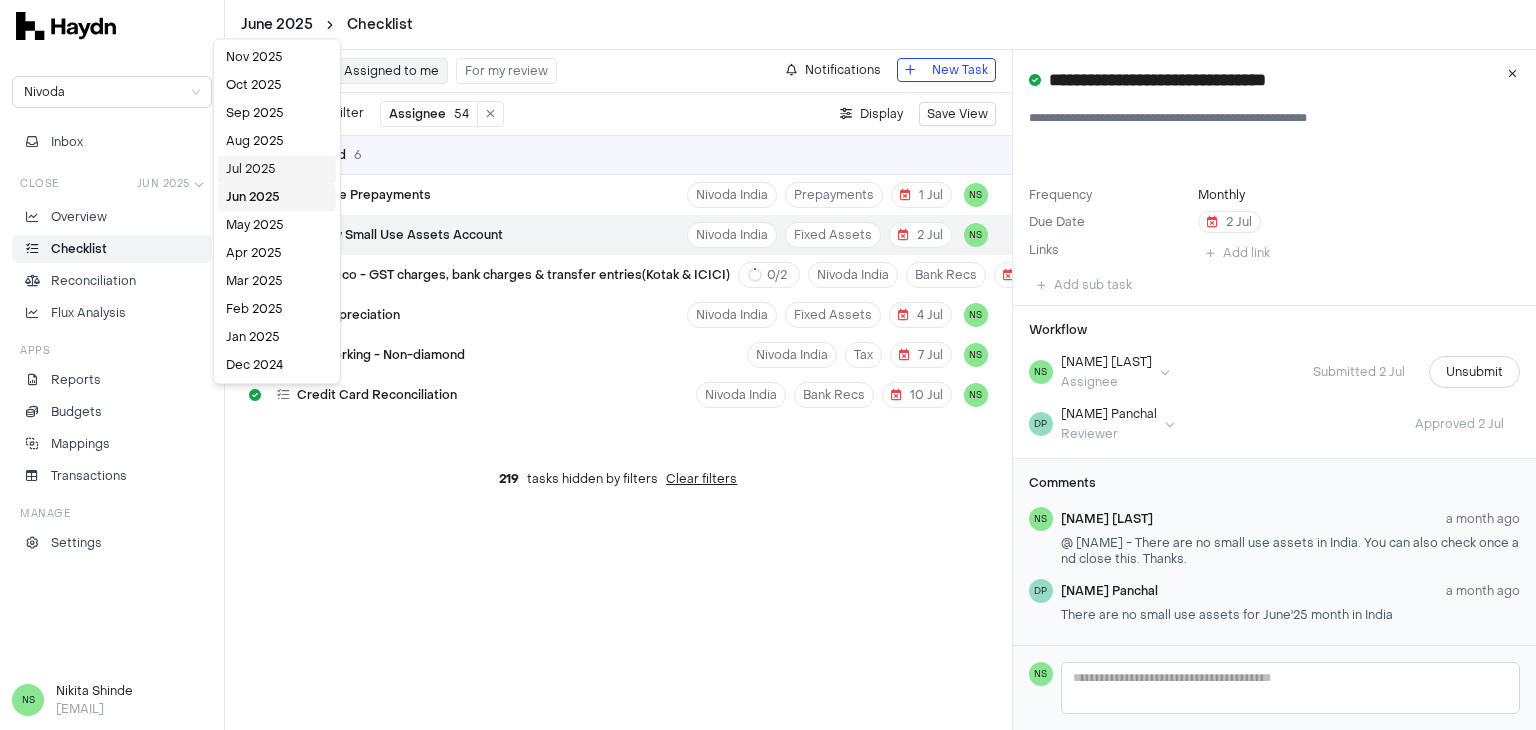 click on "Jul 2025" at bounding box center [277, 169] 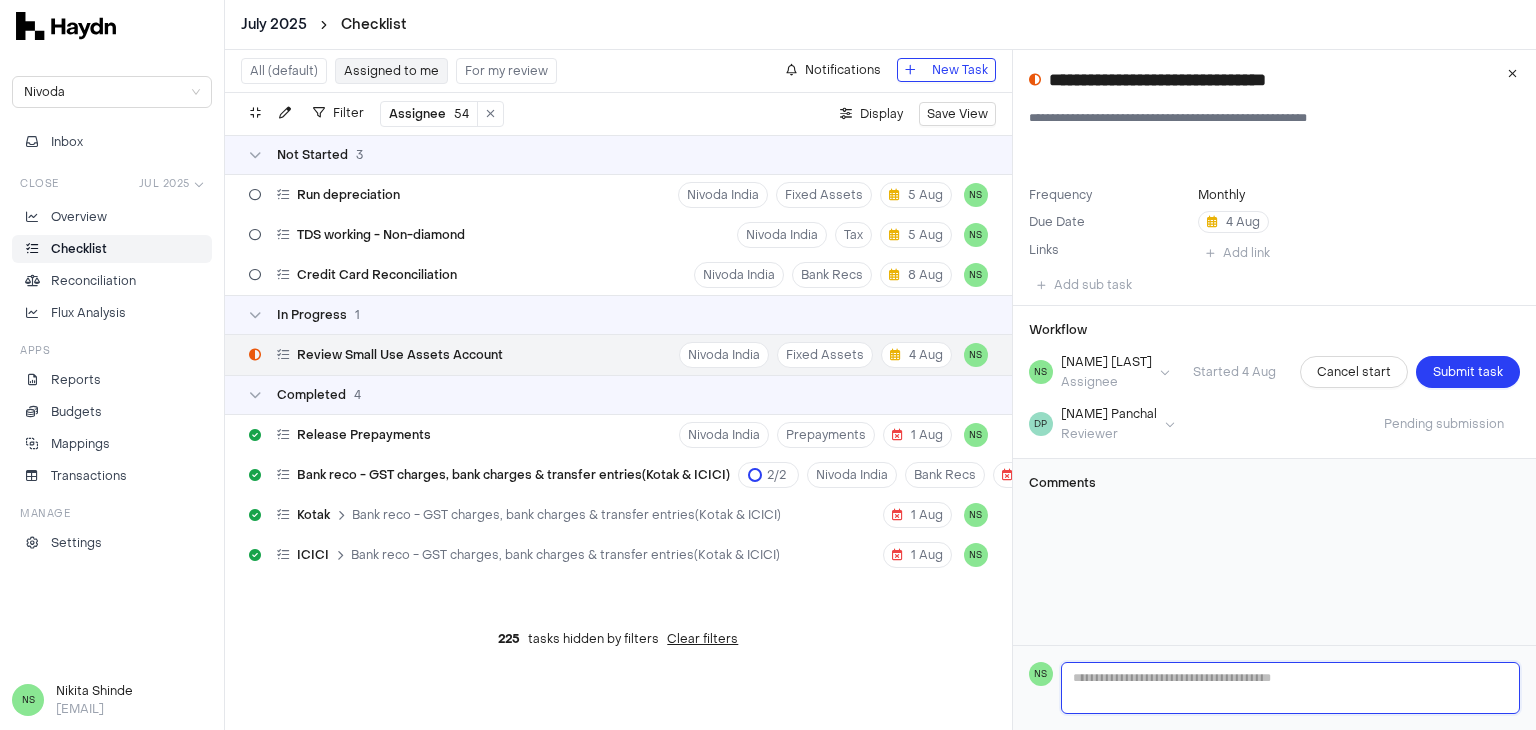click at bounding box center [1290, 688] 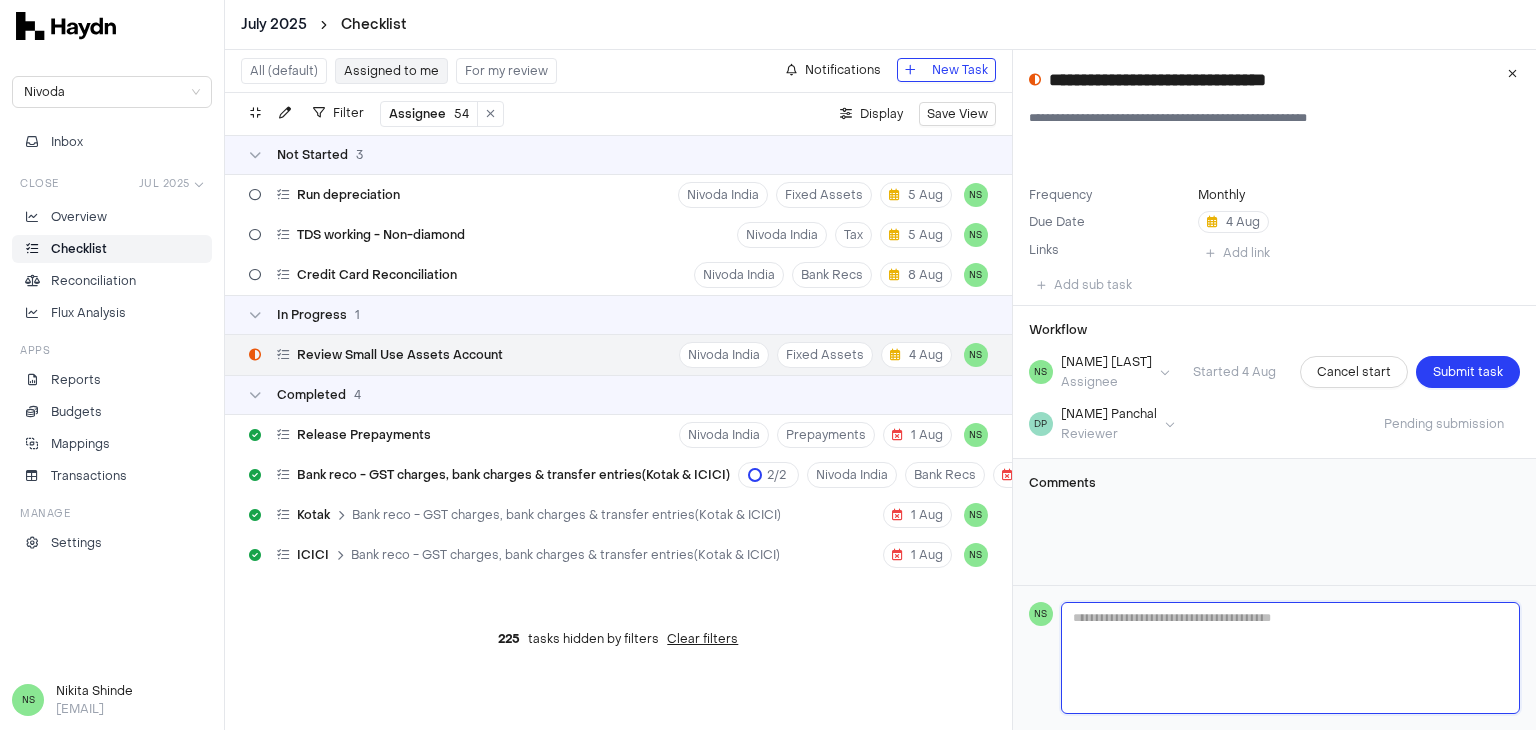 paste on "**********" 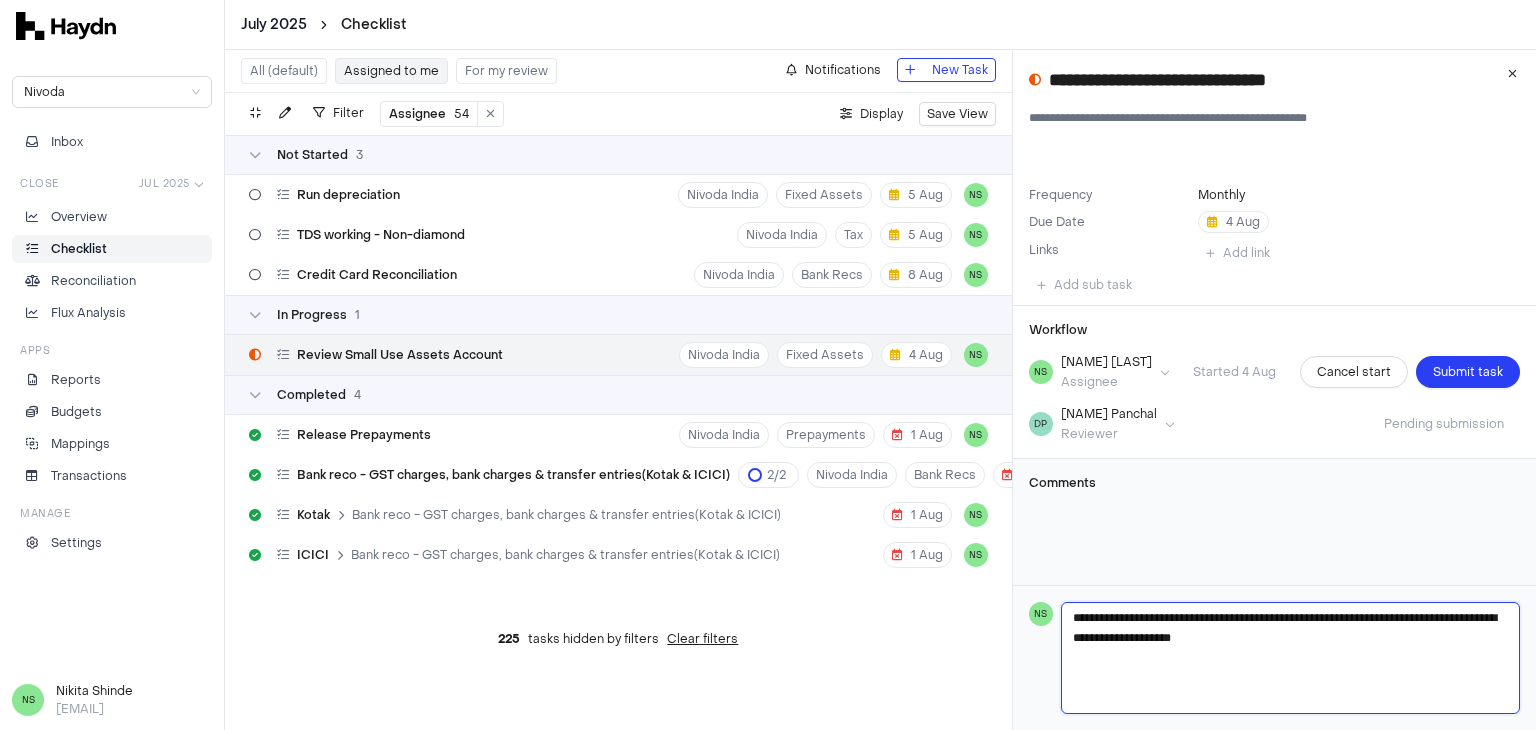 click on "**********" at bounding box center [1291, 658] 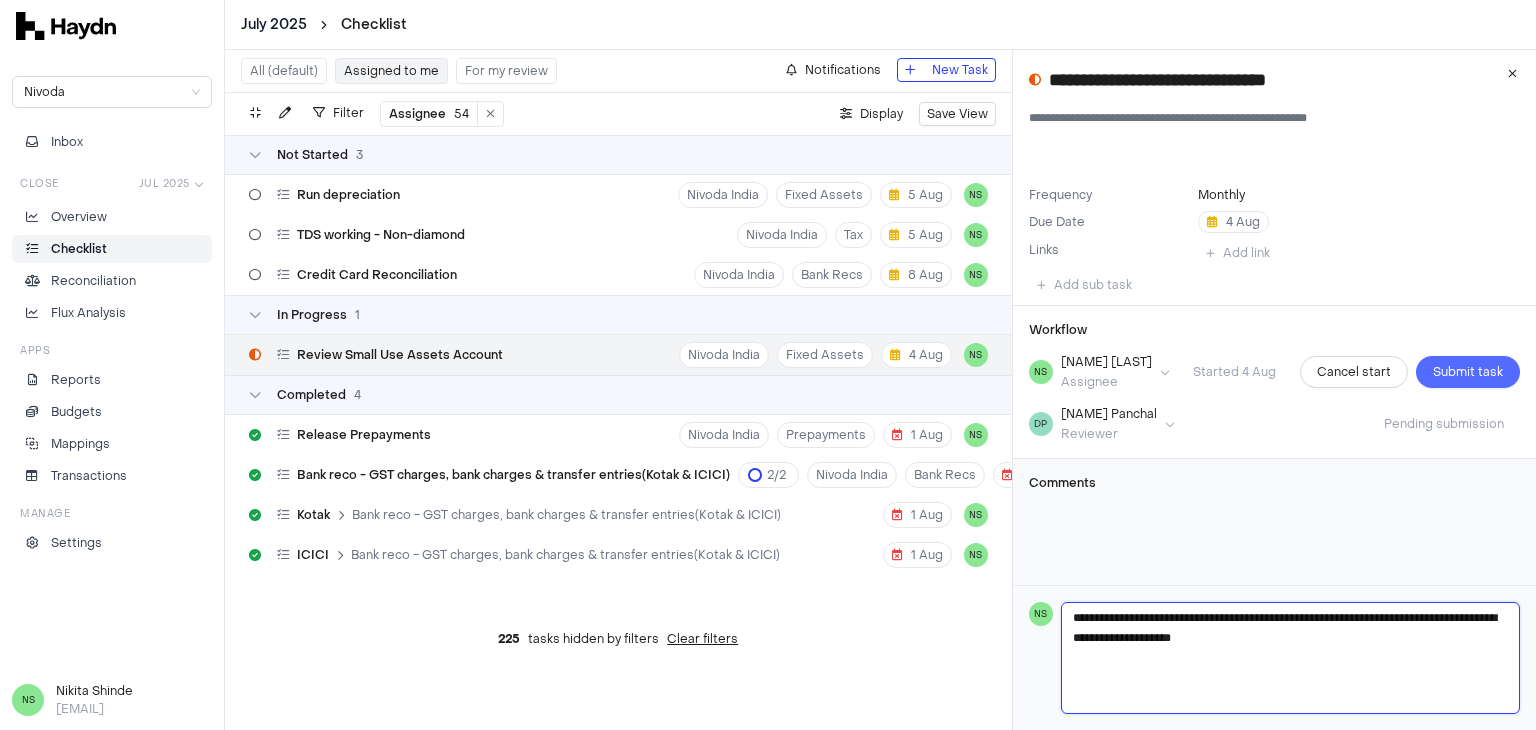 type on "**********" 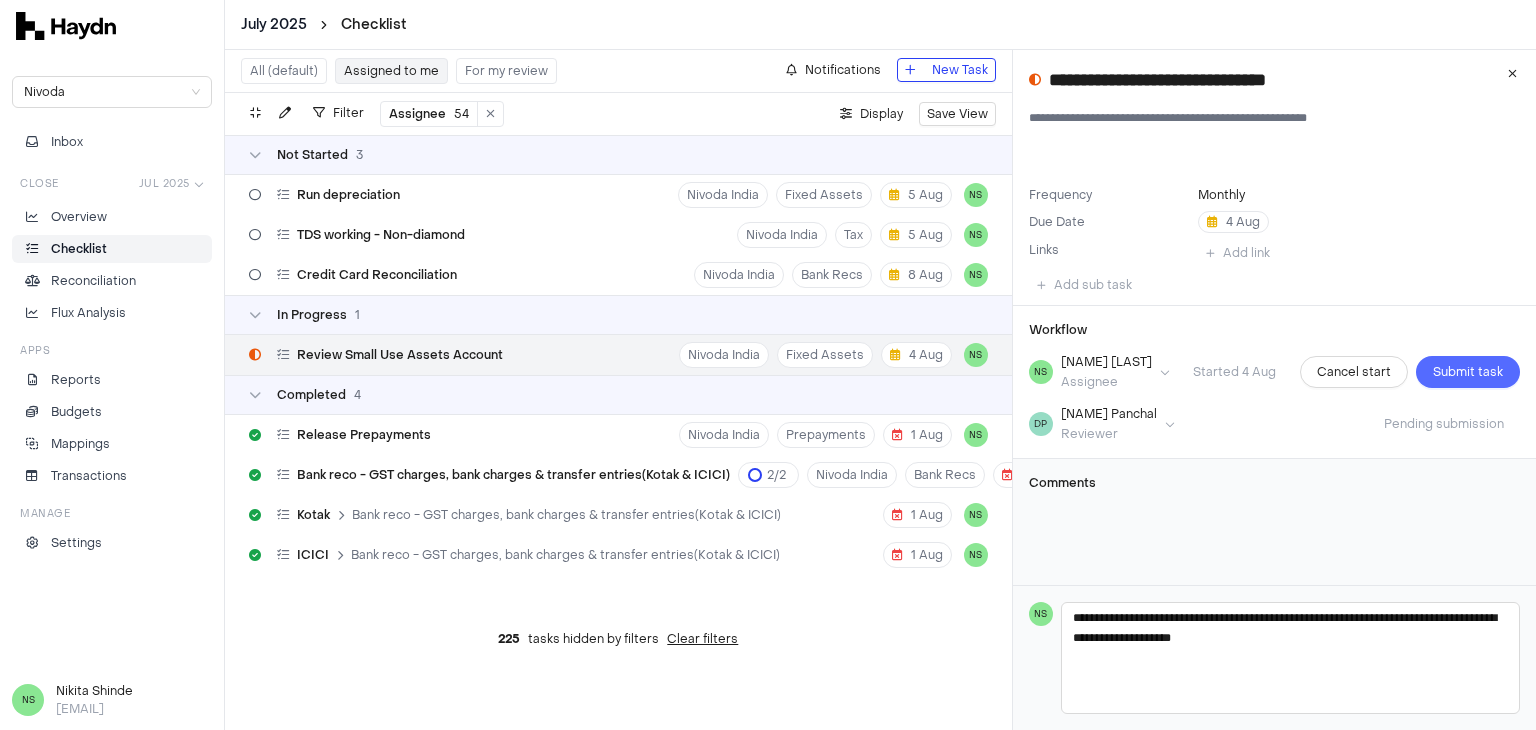 click on "Submit task" at bounding box center [1468, 372] 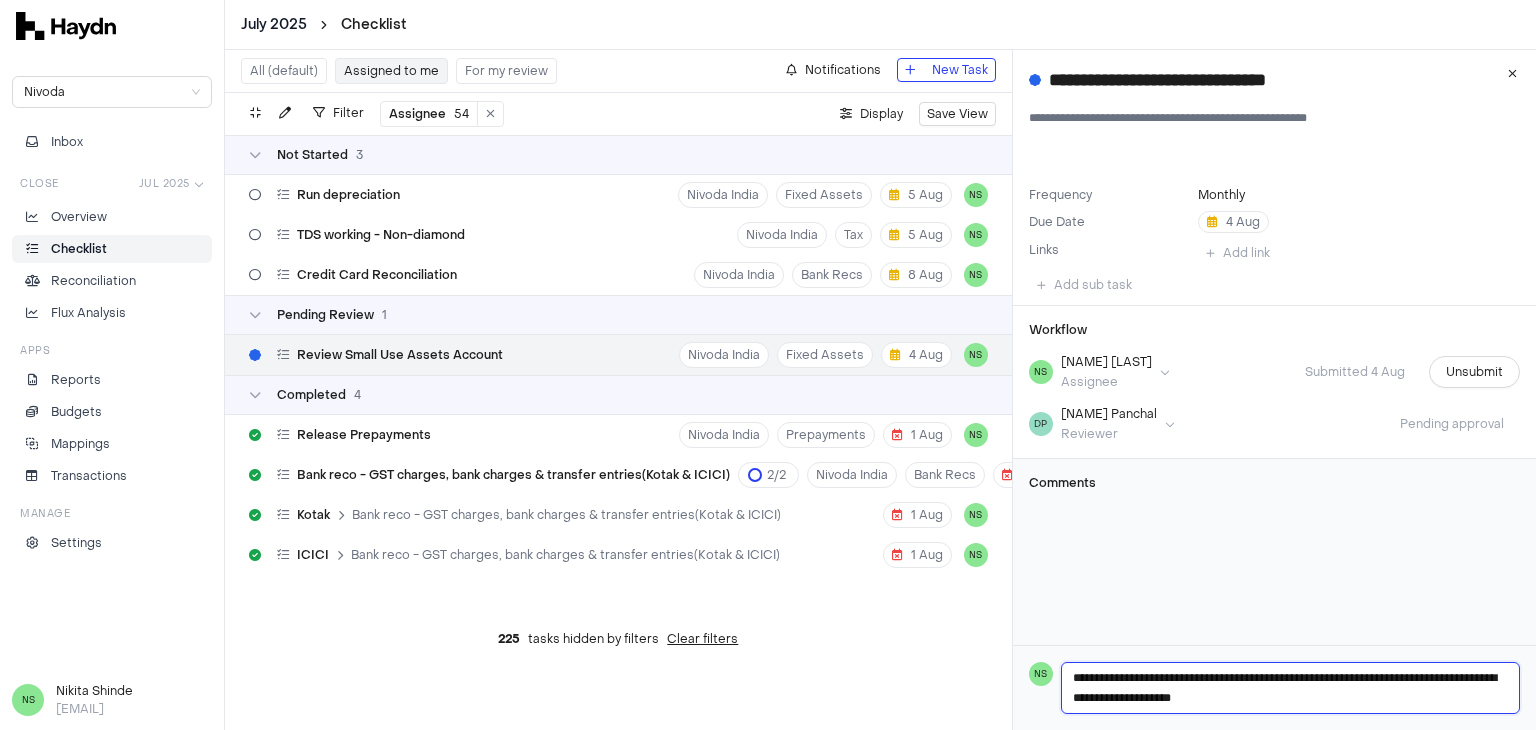 click on "**********" at bounding box center [1291, 688] 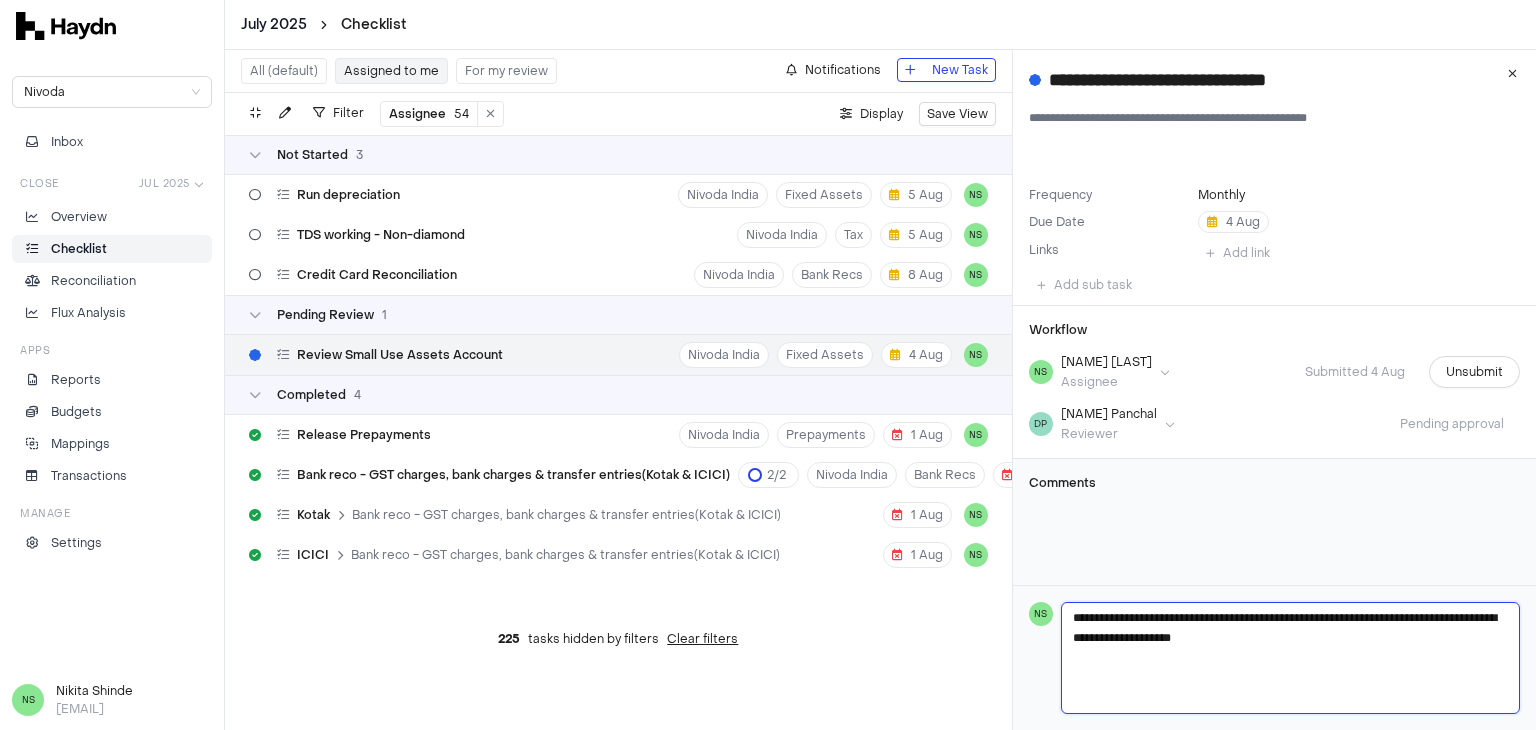 type 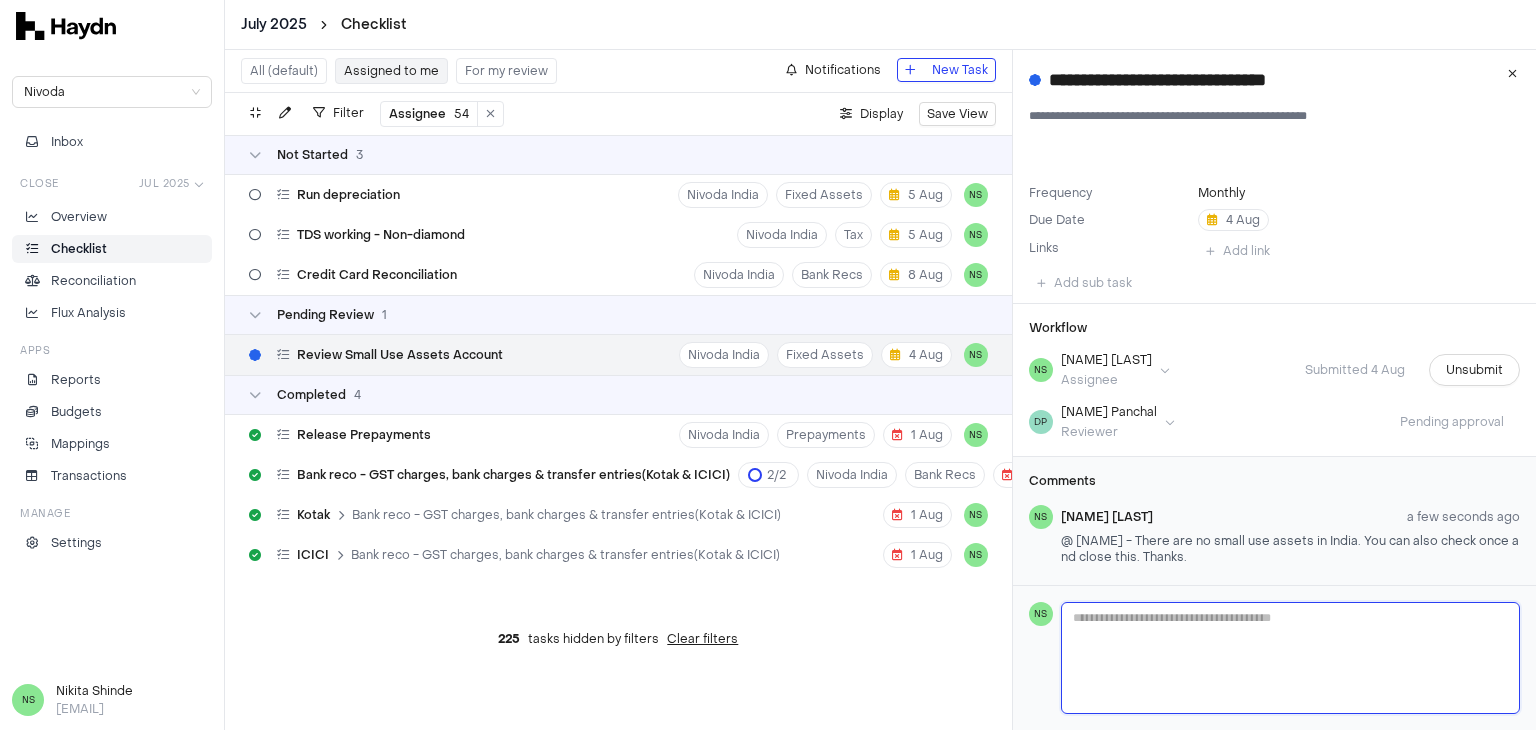 scroll, scrollTop: 0, scrollLeft: 0, axis: both 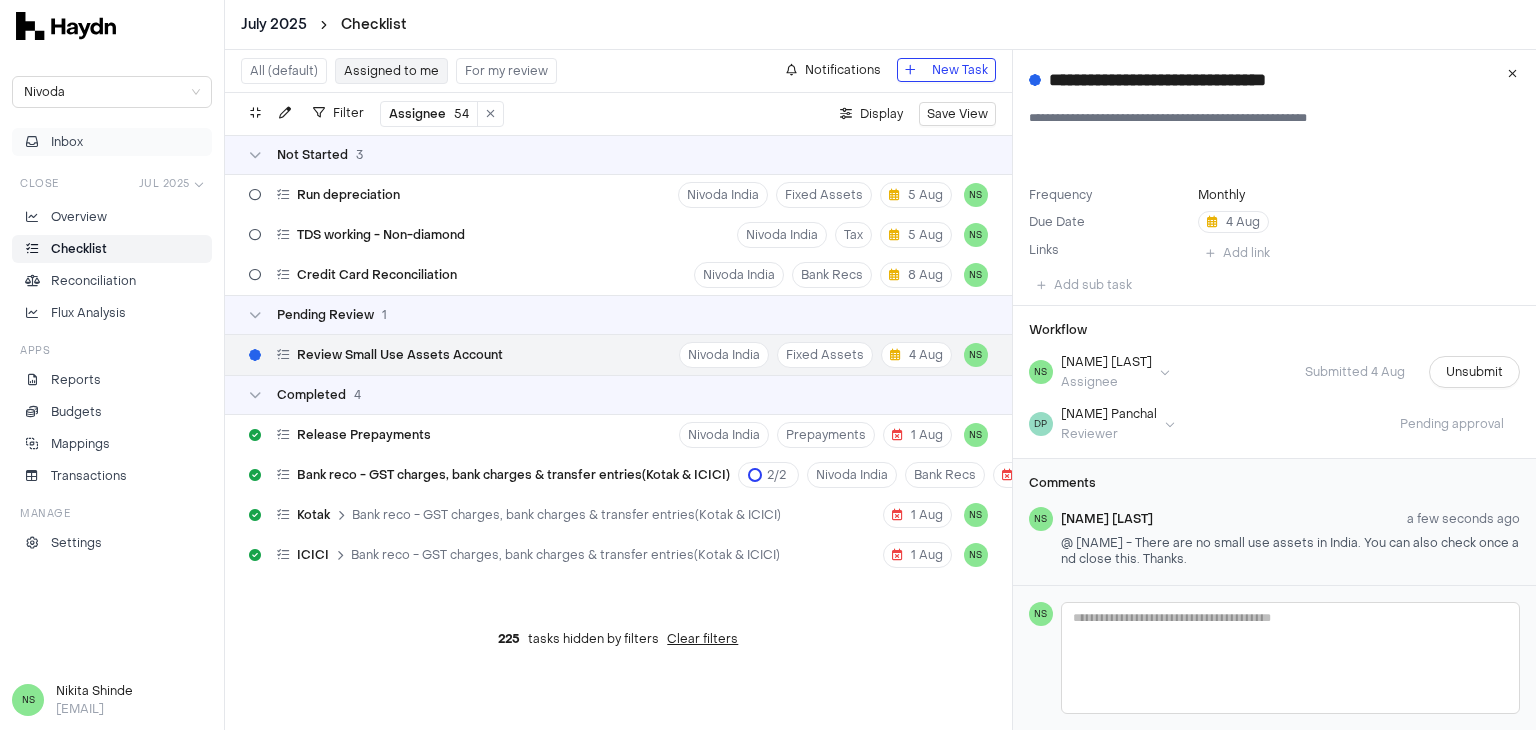type 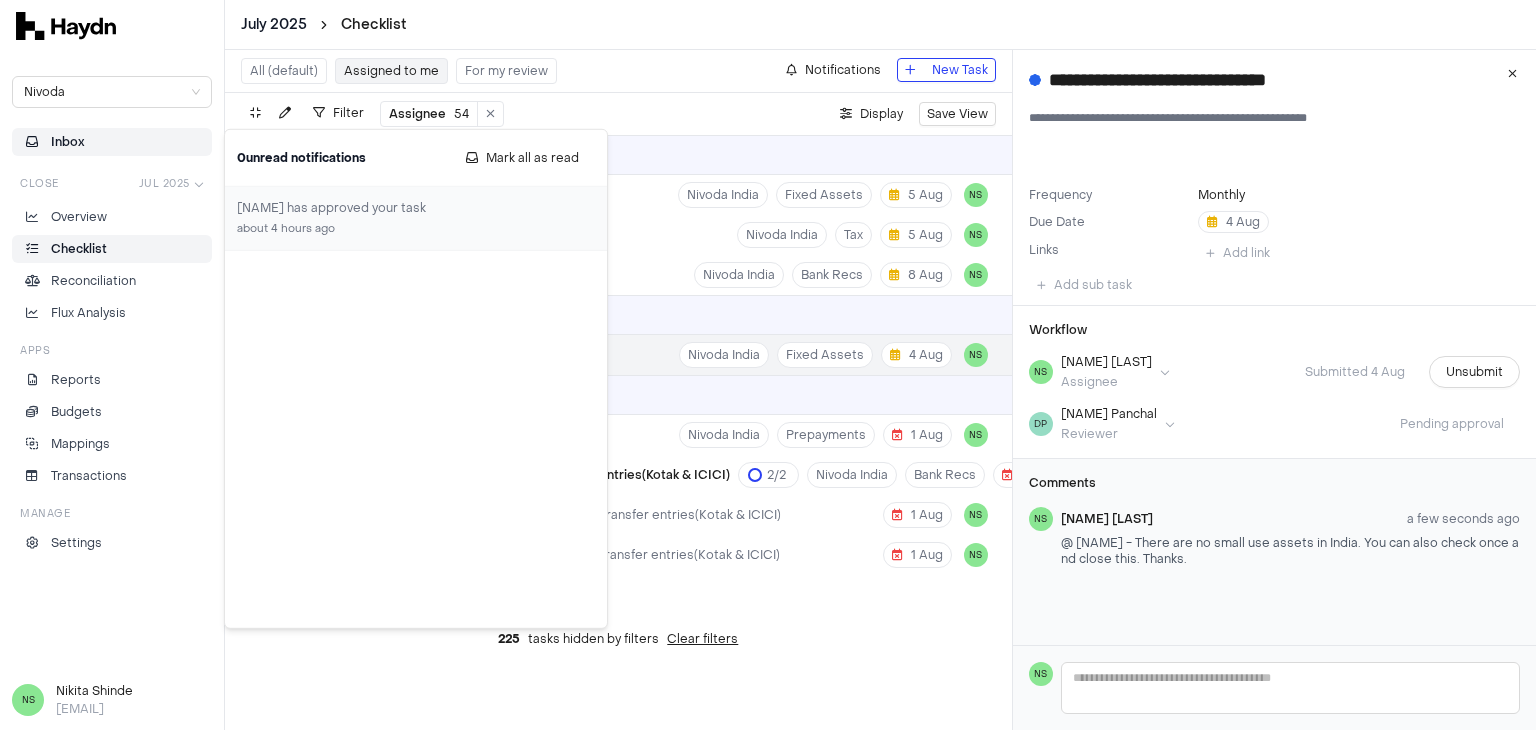 click on "**********" at bounding box center (768, 365) 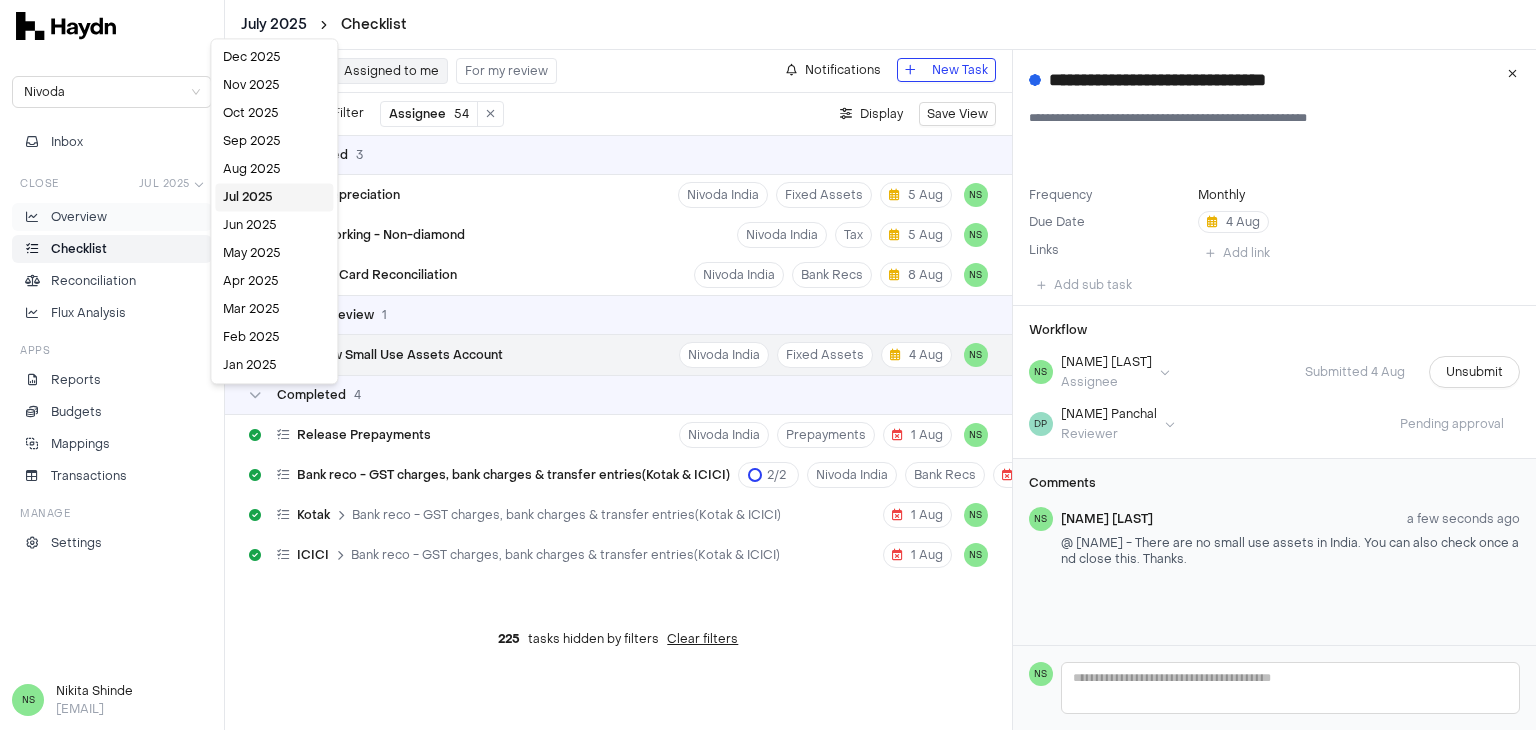 click on "**********" at bounding box center (768, 365) 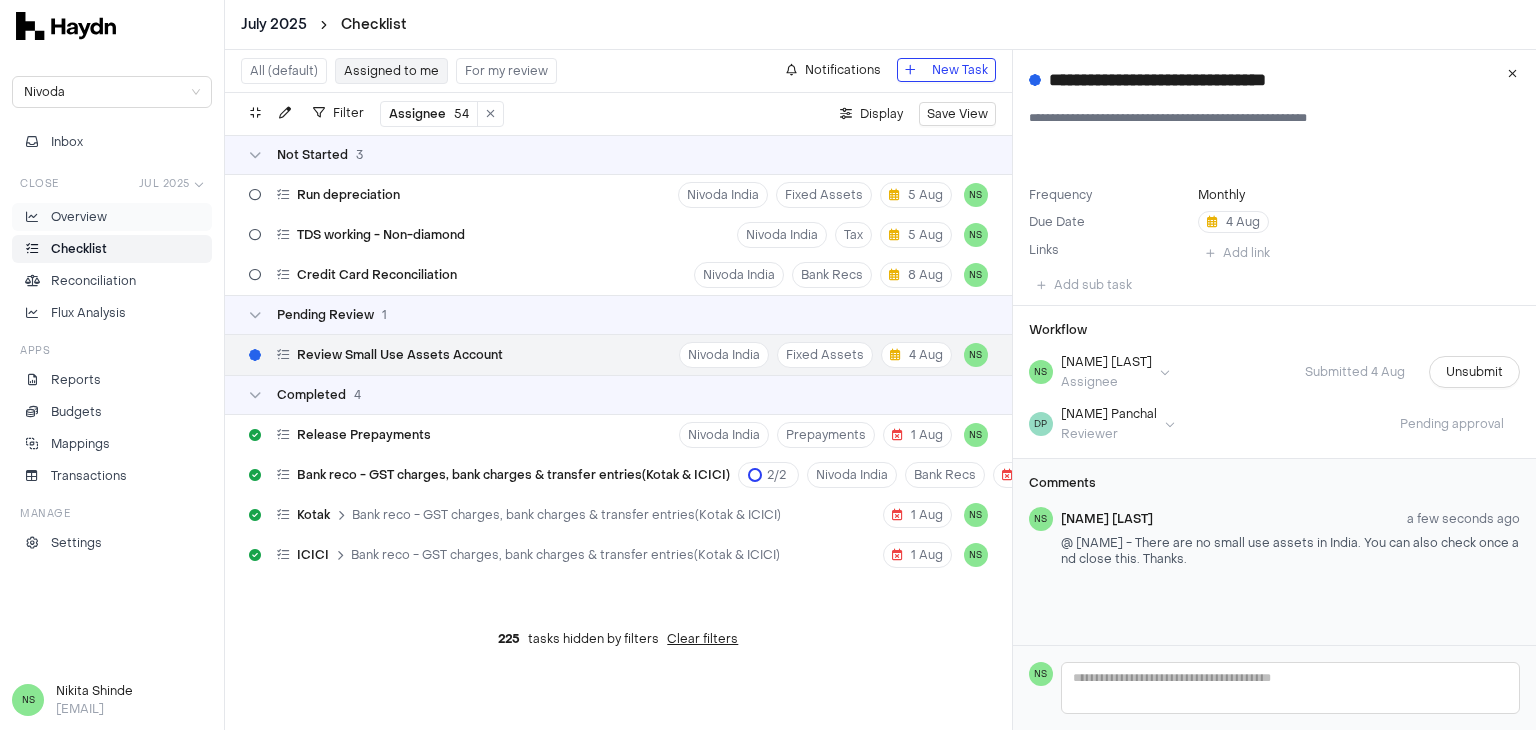 click on "Overview" at bounding box center [79, 217] 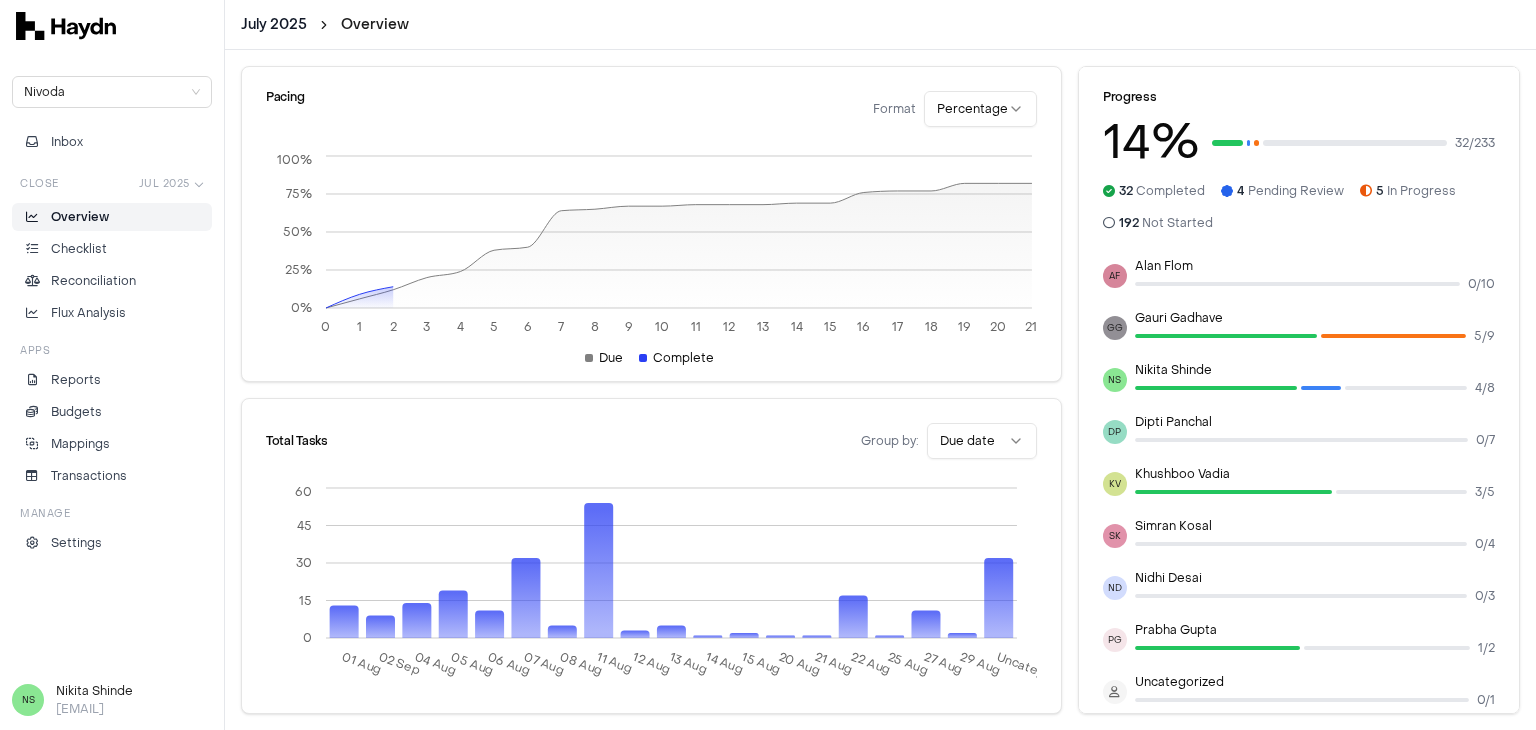scroll, scrollTop: 393, scrollLeft: 0, axis: vertical 